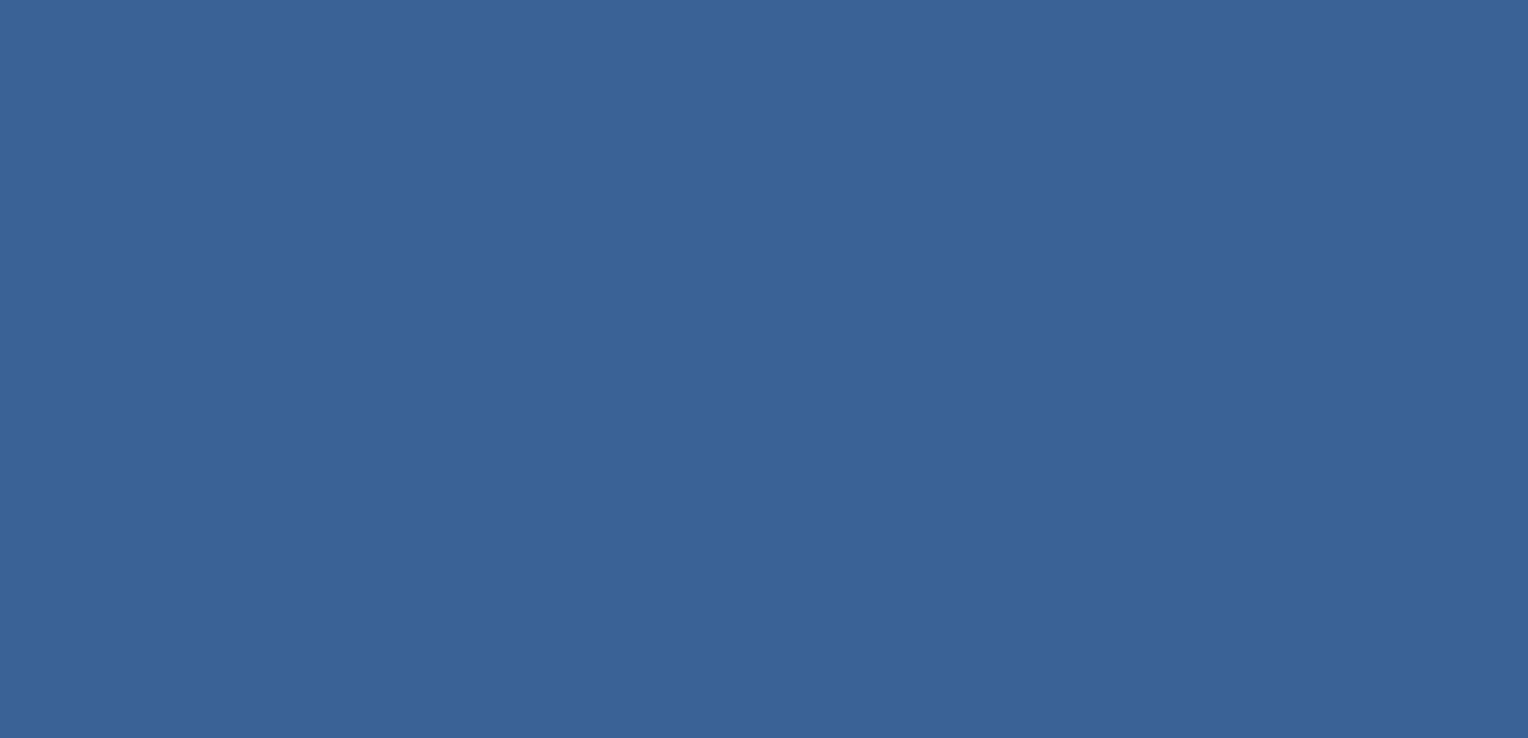 scroll, scrollTop: 0, scrollLeft: 0, axis: both 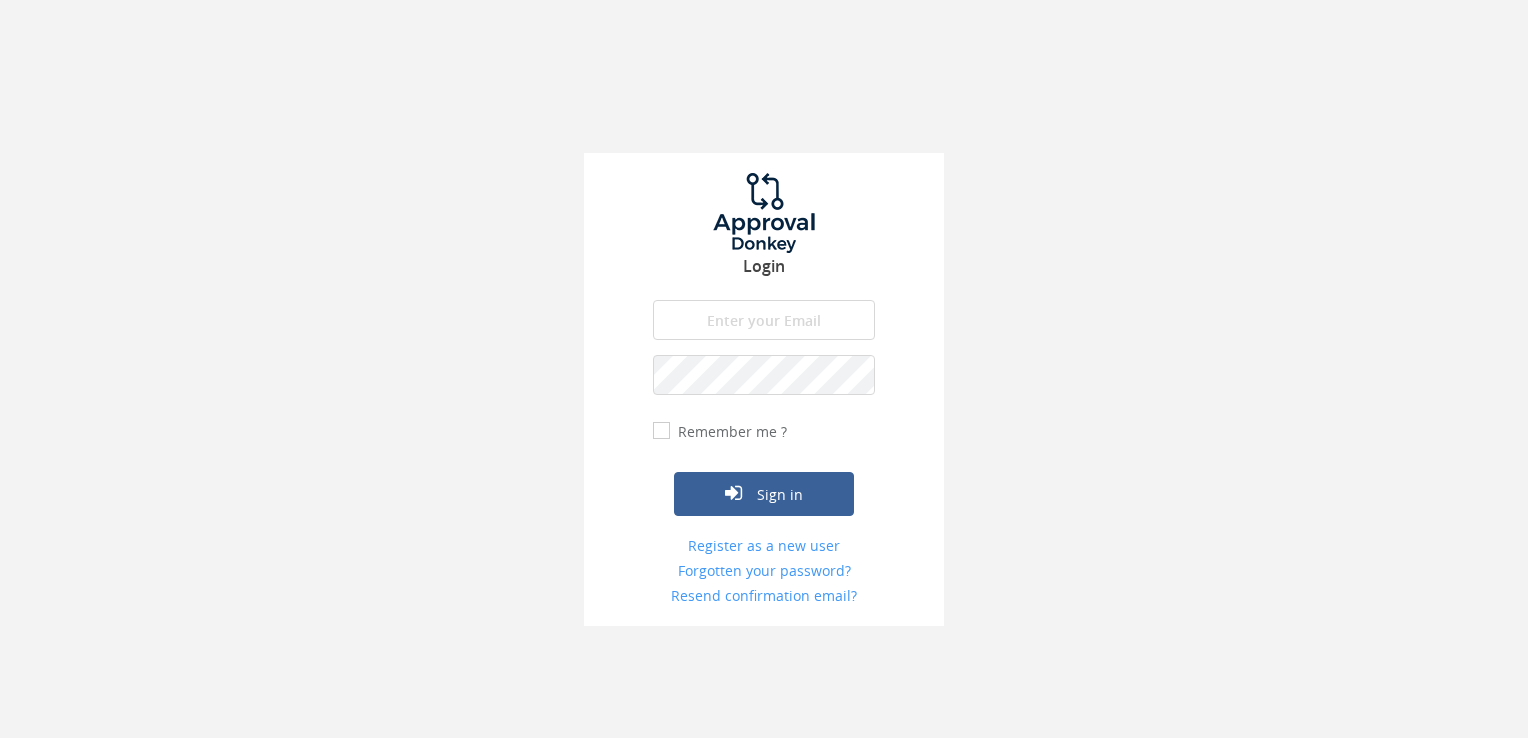 click at bounding box center [764, 320] 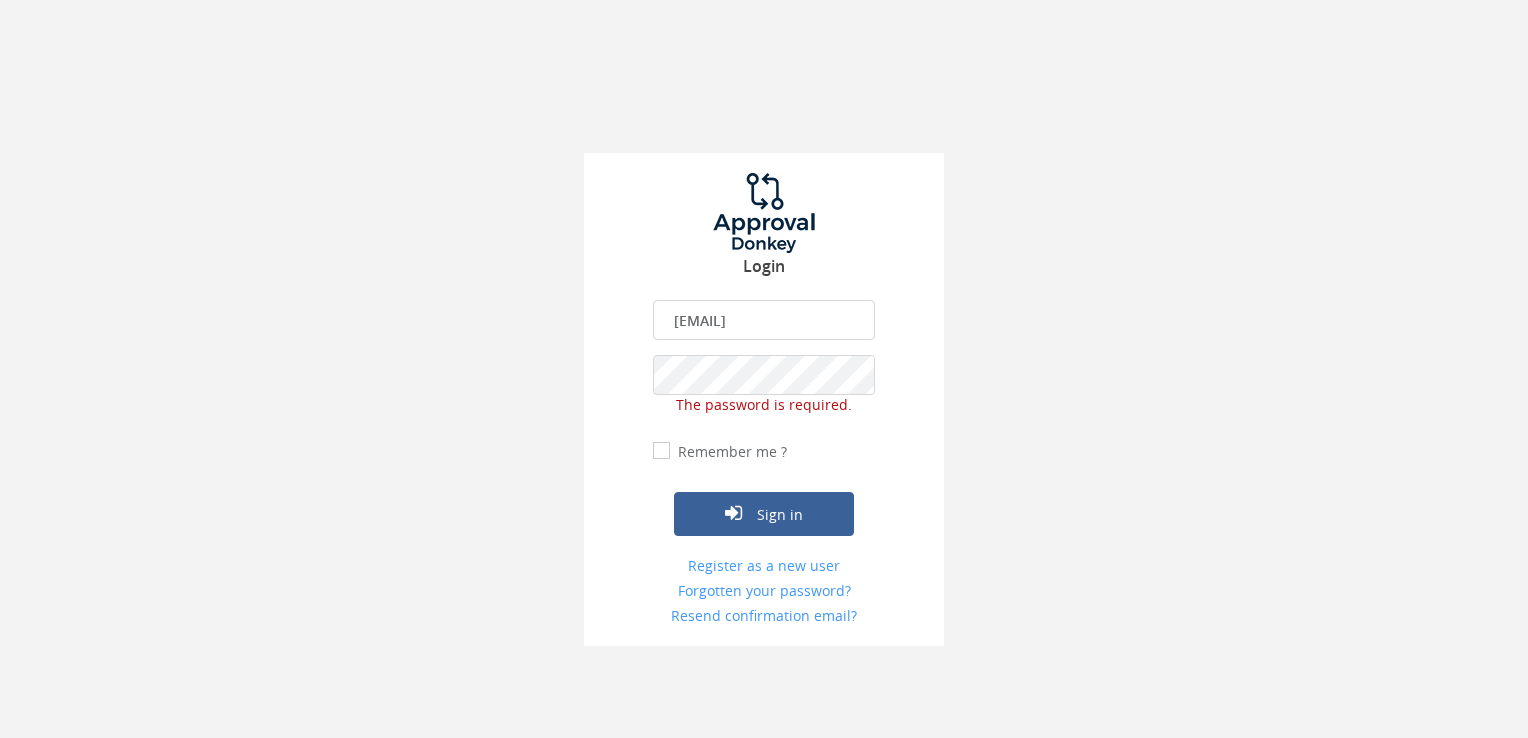 drag, startPoint x: 857, startPoint y: 319, endPoint x: 632, endPoint y: 341, distance: 226.073 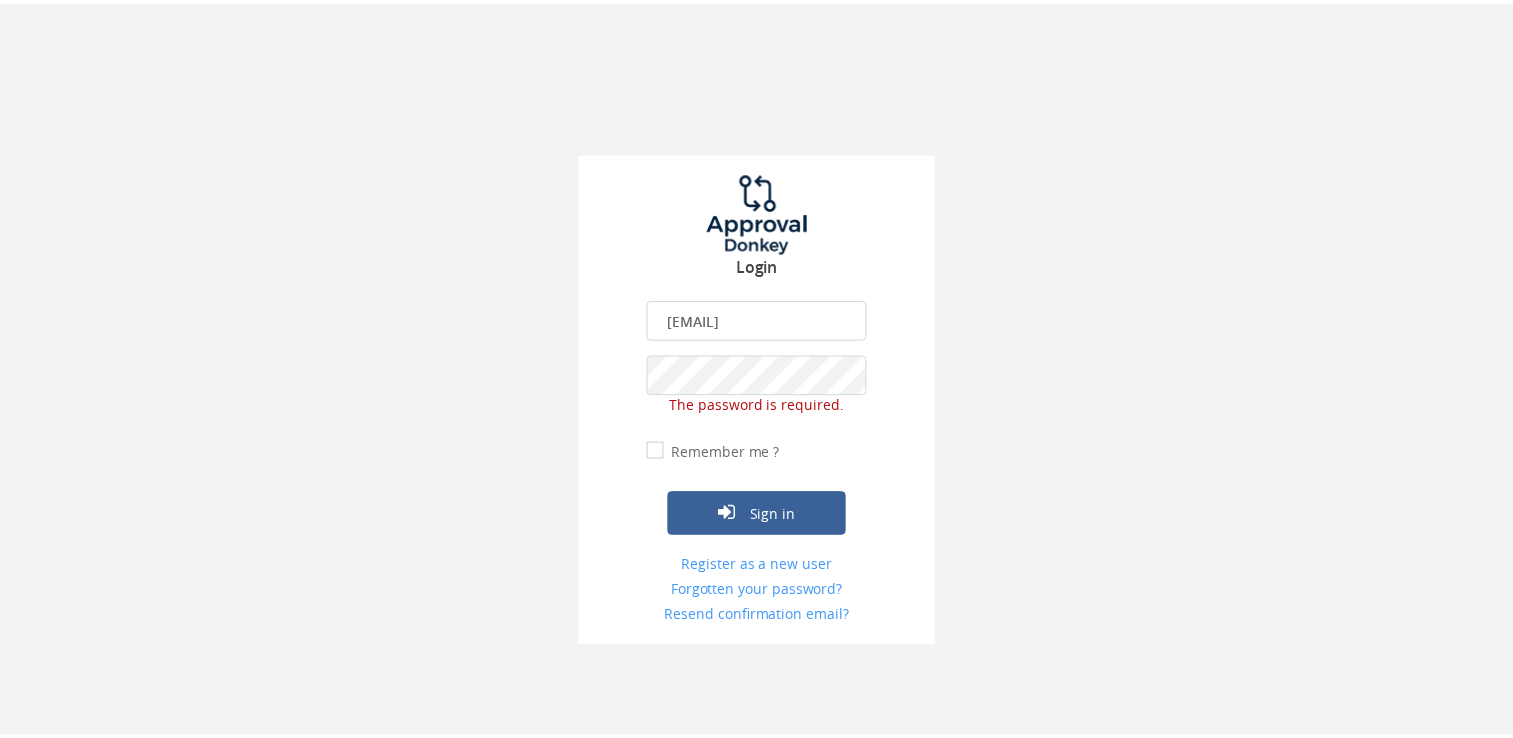 scroll, scrollTop: 0, scrollLeft: 0, axis: both 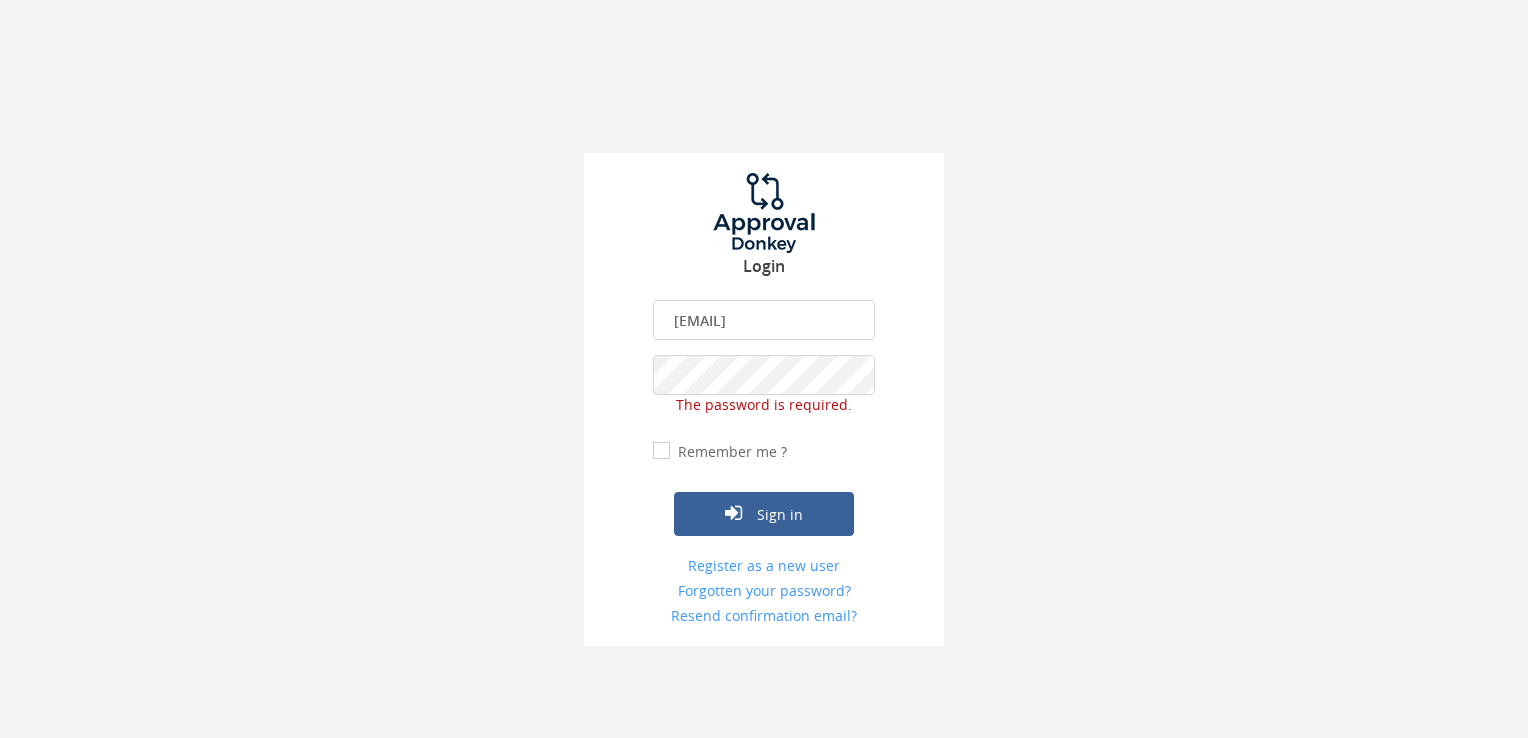 click on "Login
[EMAIL]
The email is required.
Invalid email address.
The password is required.
The email or password entered are not known.
Remember me ?
Sign in
Register as a new user
Forgotten your password?
Resend confirmation email?" at bounding box center (764, 323) 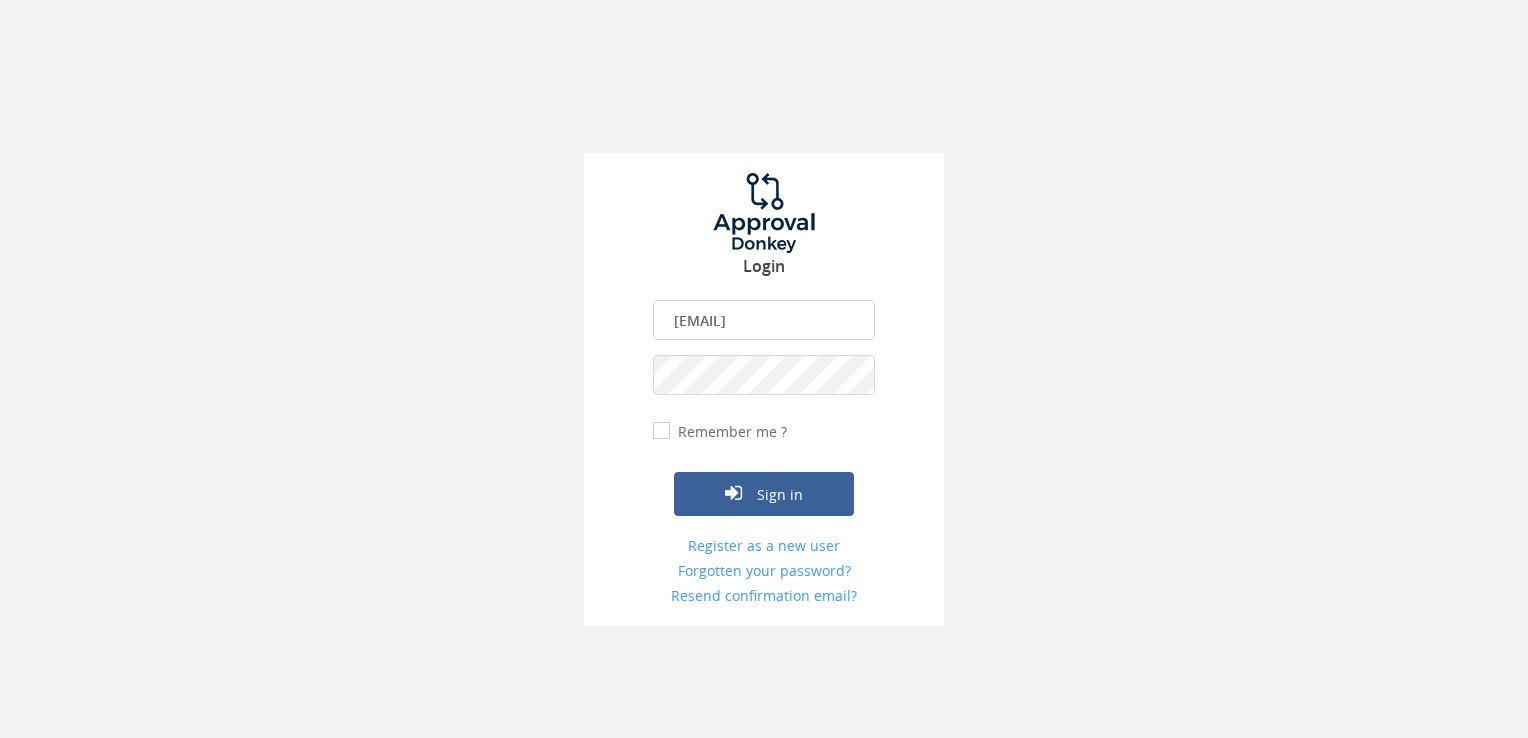 click on "Sign in" at bounding box center [764, 494] 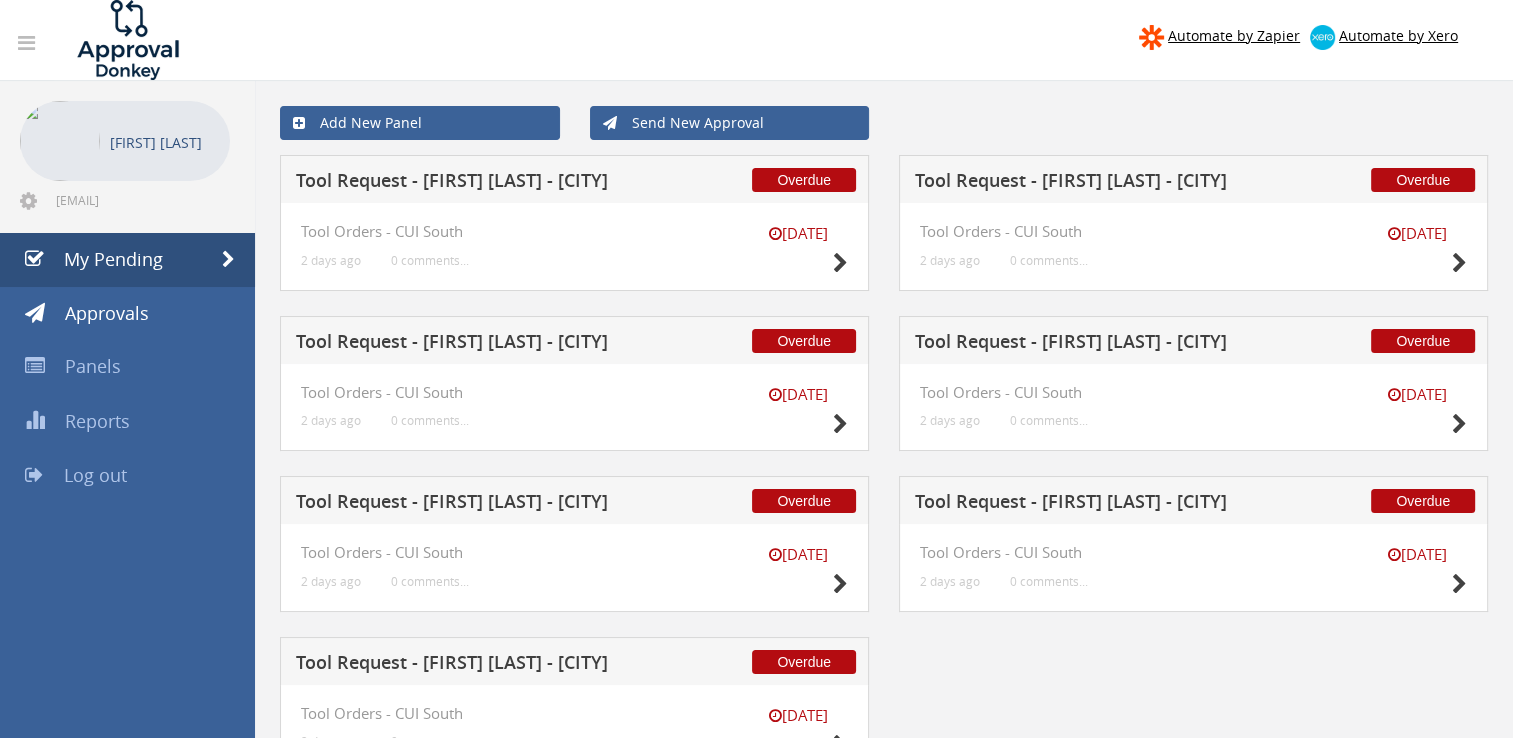 click on "[DATE]
Tool Orders - CUI South
[RELATIVE_DATE] 0 comments..." at bounding box center [574, 246] 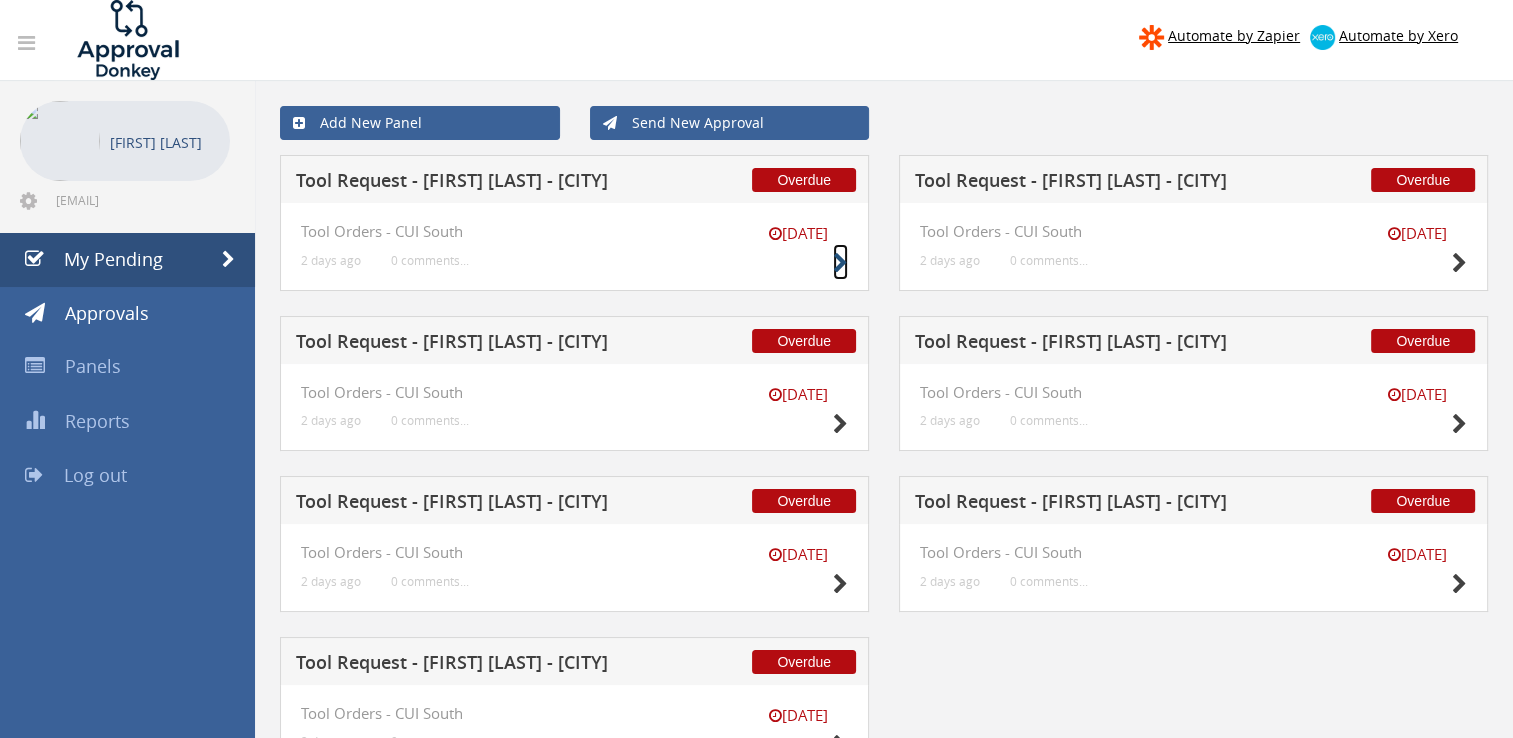 click at bounding box center (840, 263) 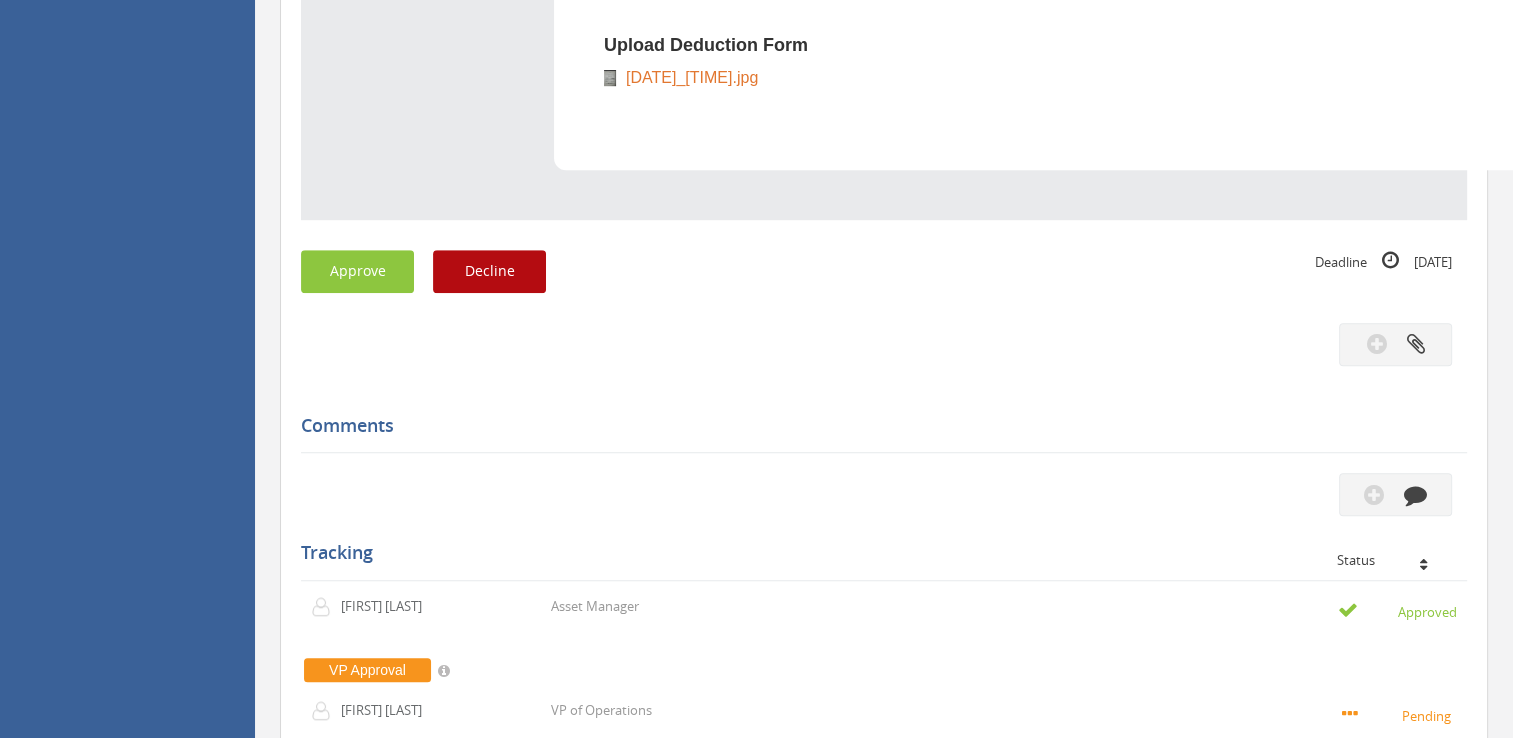 scroll, scrollTop: 1400, scrollLeft: 0, axis: vertical 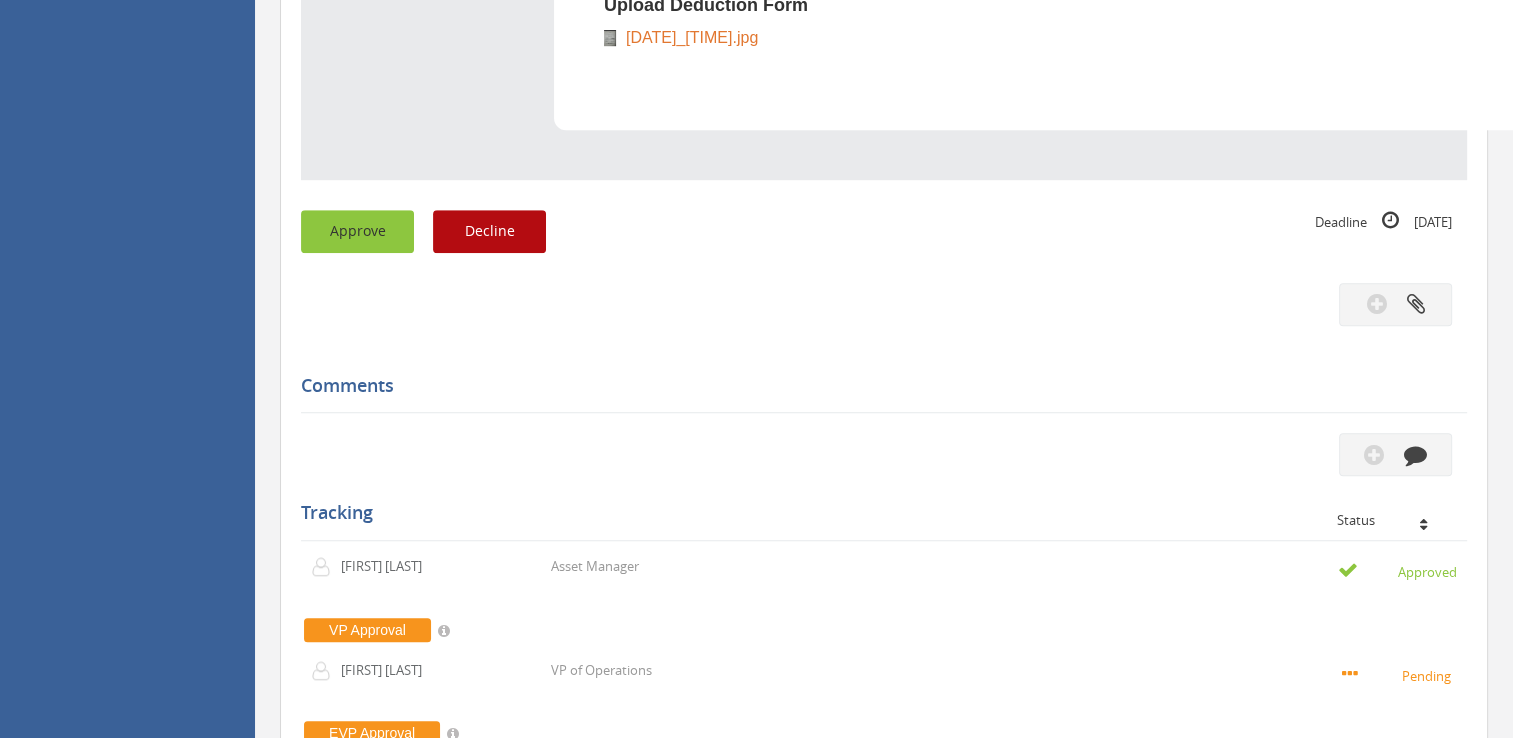 click on "Approve" at bounding box center [357, 231] 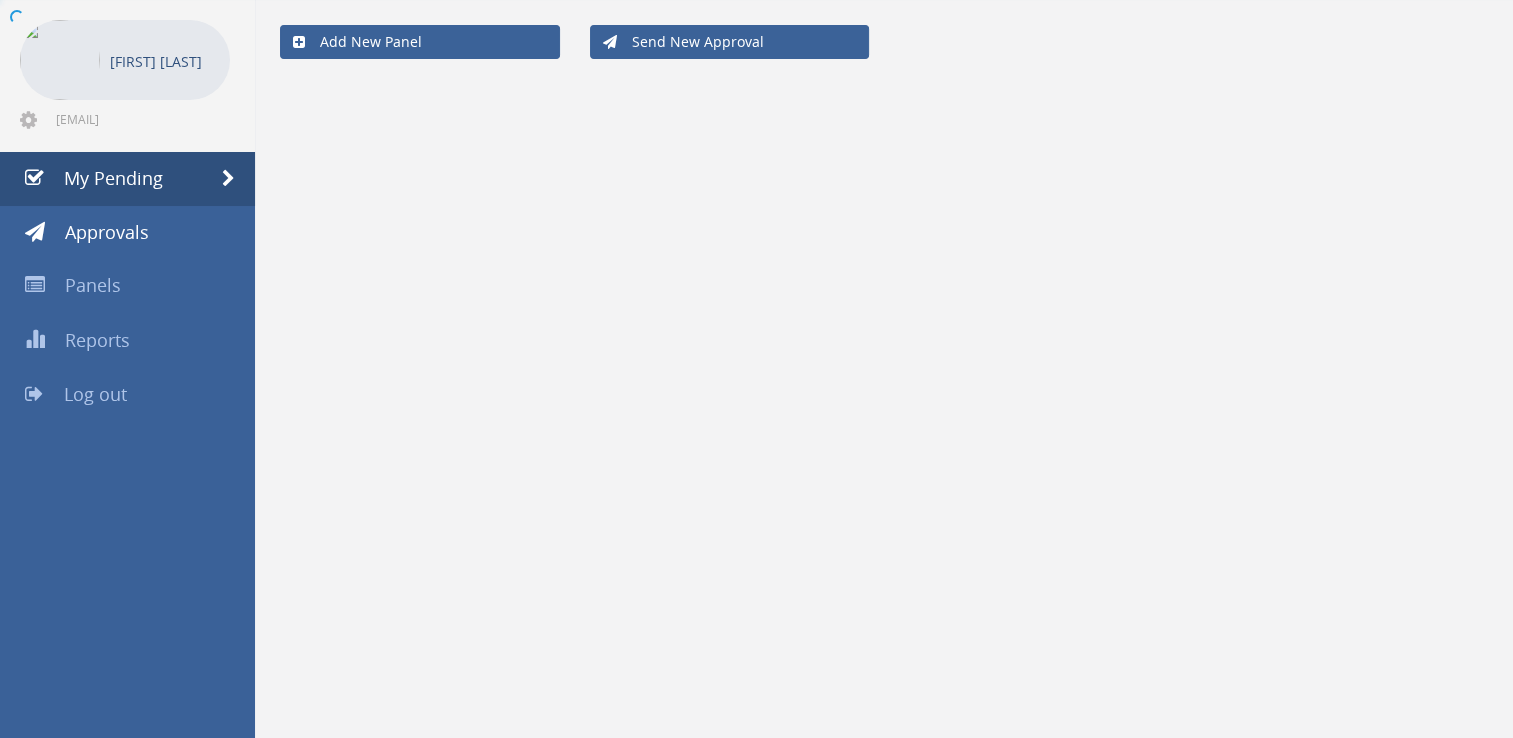 scroll, scrollTop: 80, scrollLeft: 0, axis: vertical 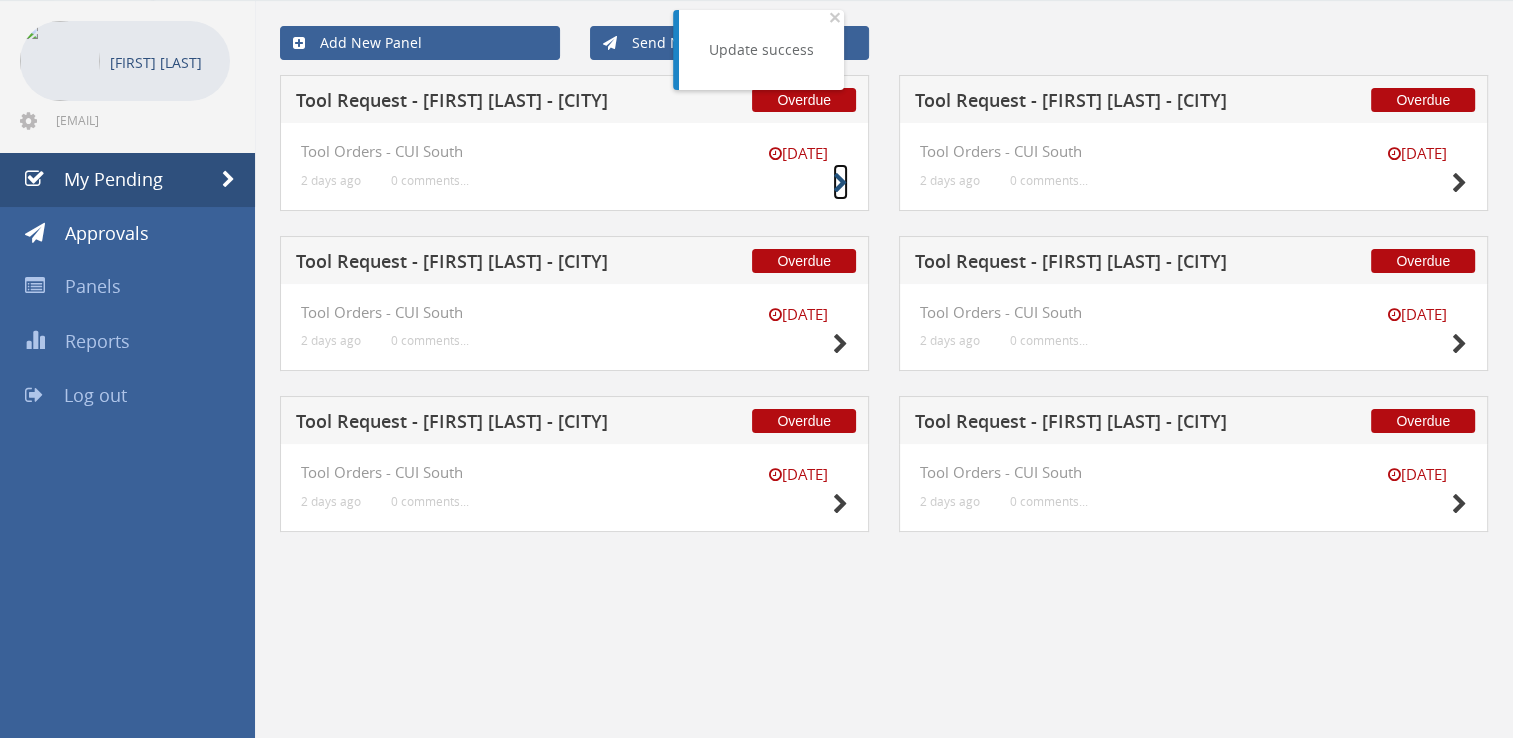 click at bounding box center [840, 183] 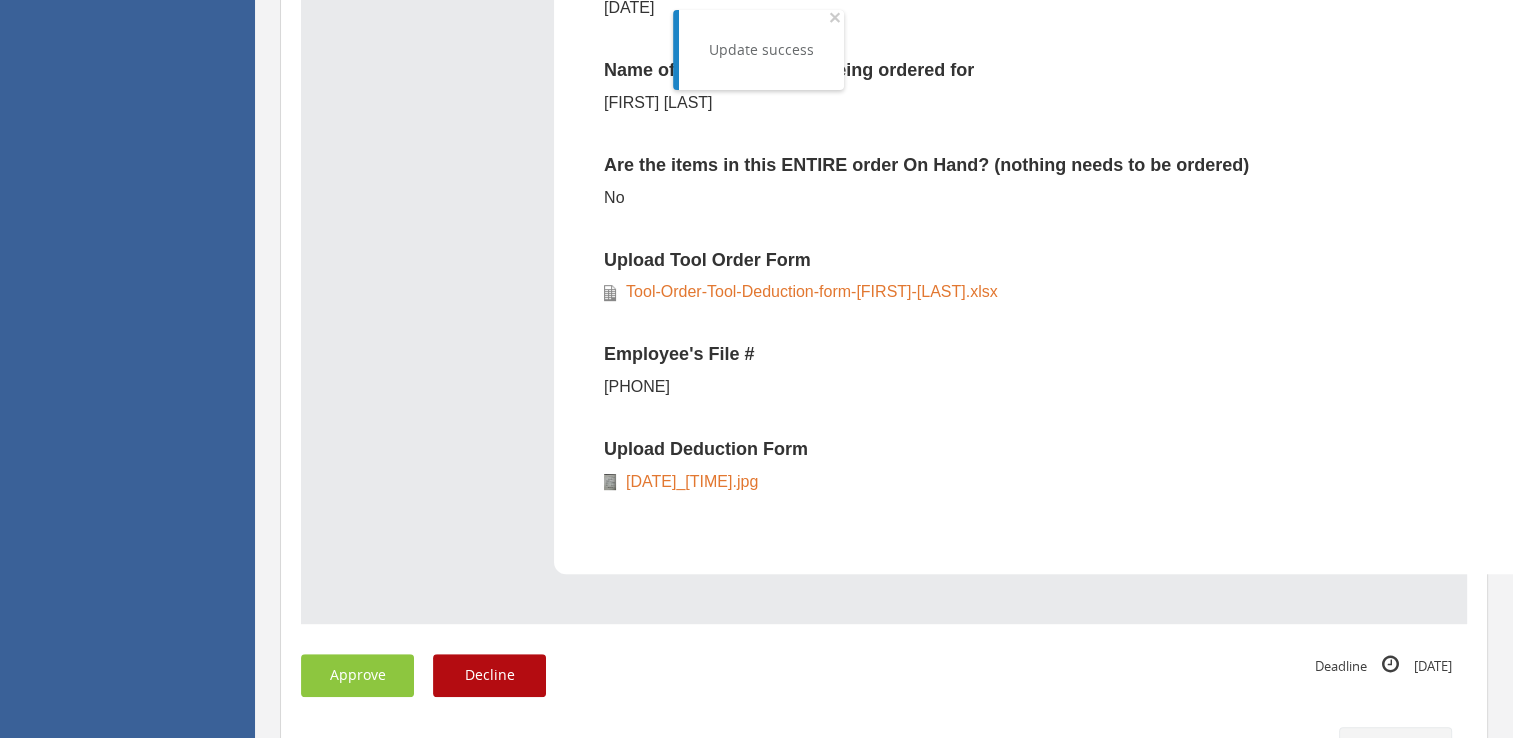 scroll, scrollTop: 1280, scrollLeft: 0, axis: vertical 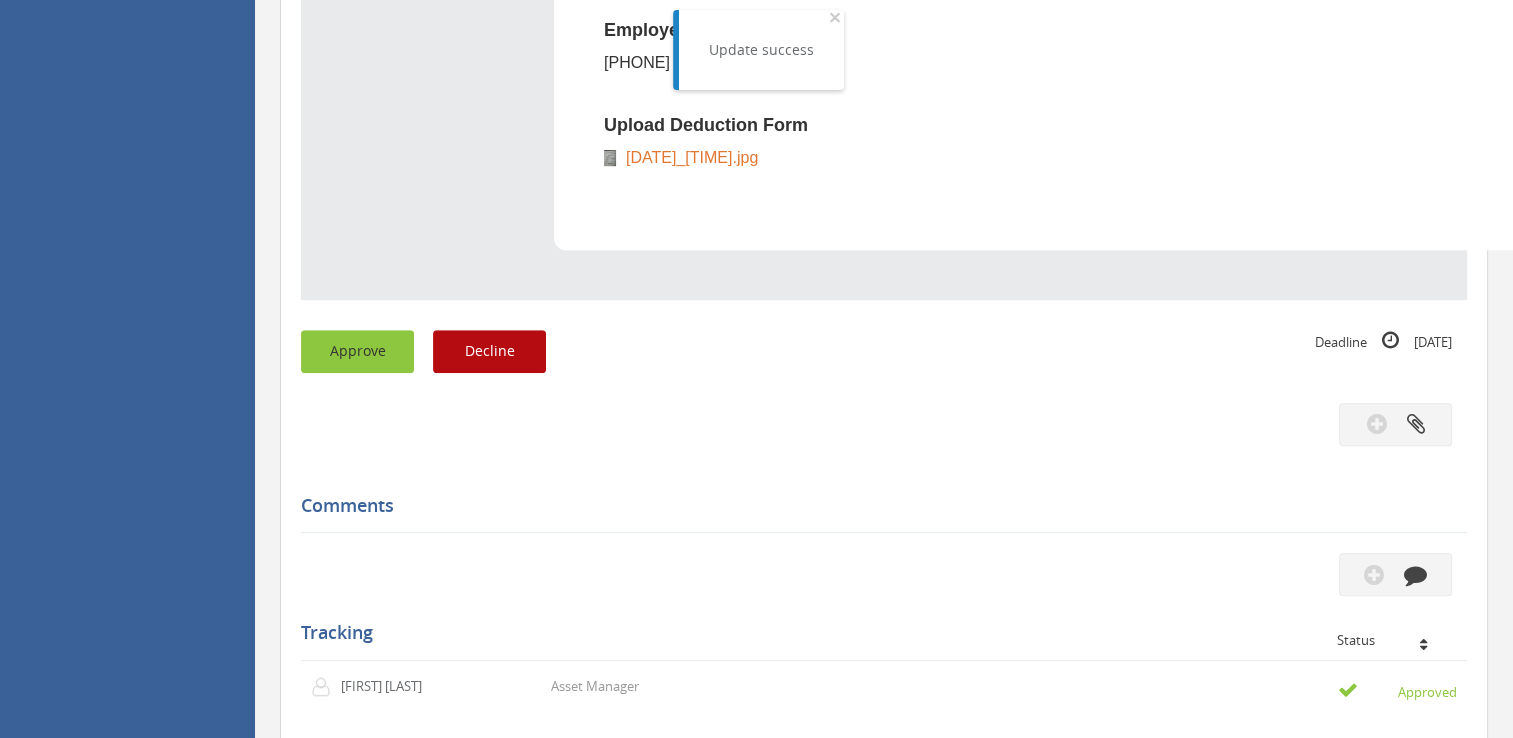 click on "Approve" at bounding box center [357, 351] 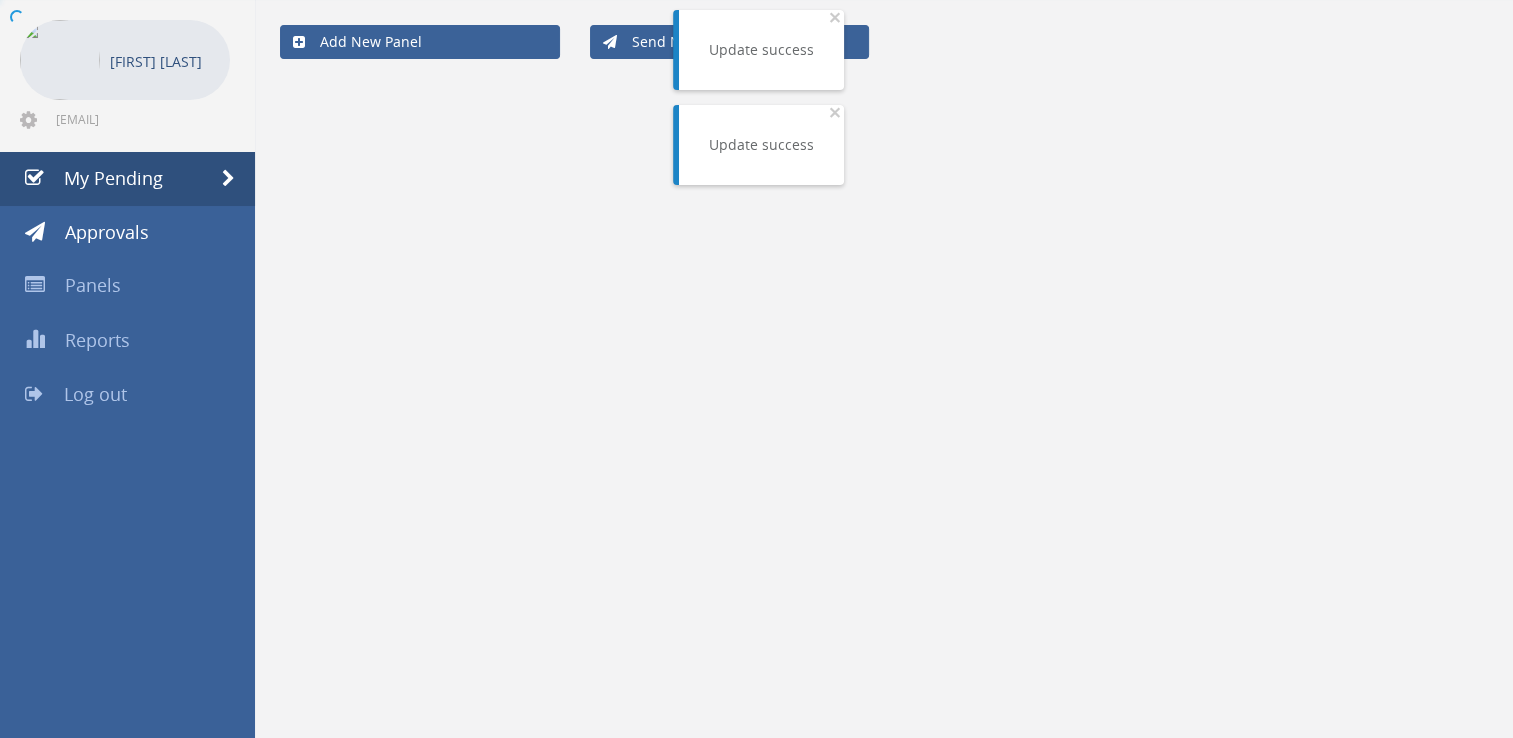 scroll, scrollTop: 80, scrollLeft: 0, axis: vertical 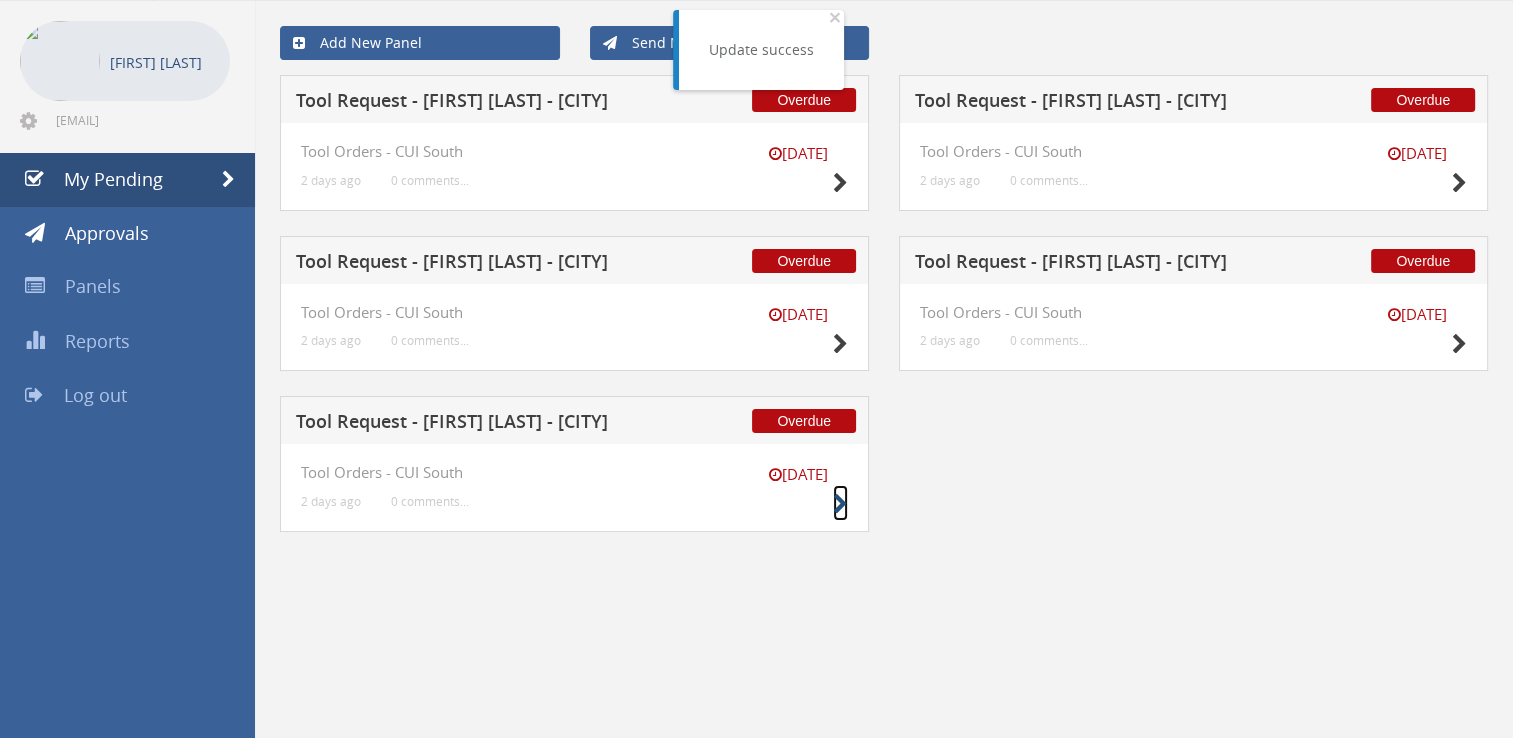 click at bounding box center [840, 504] 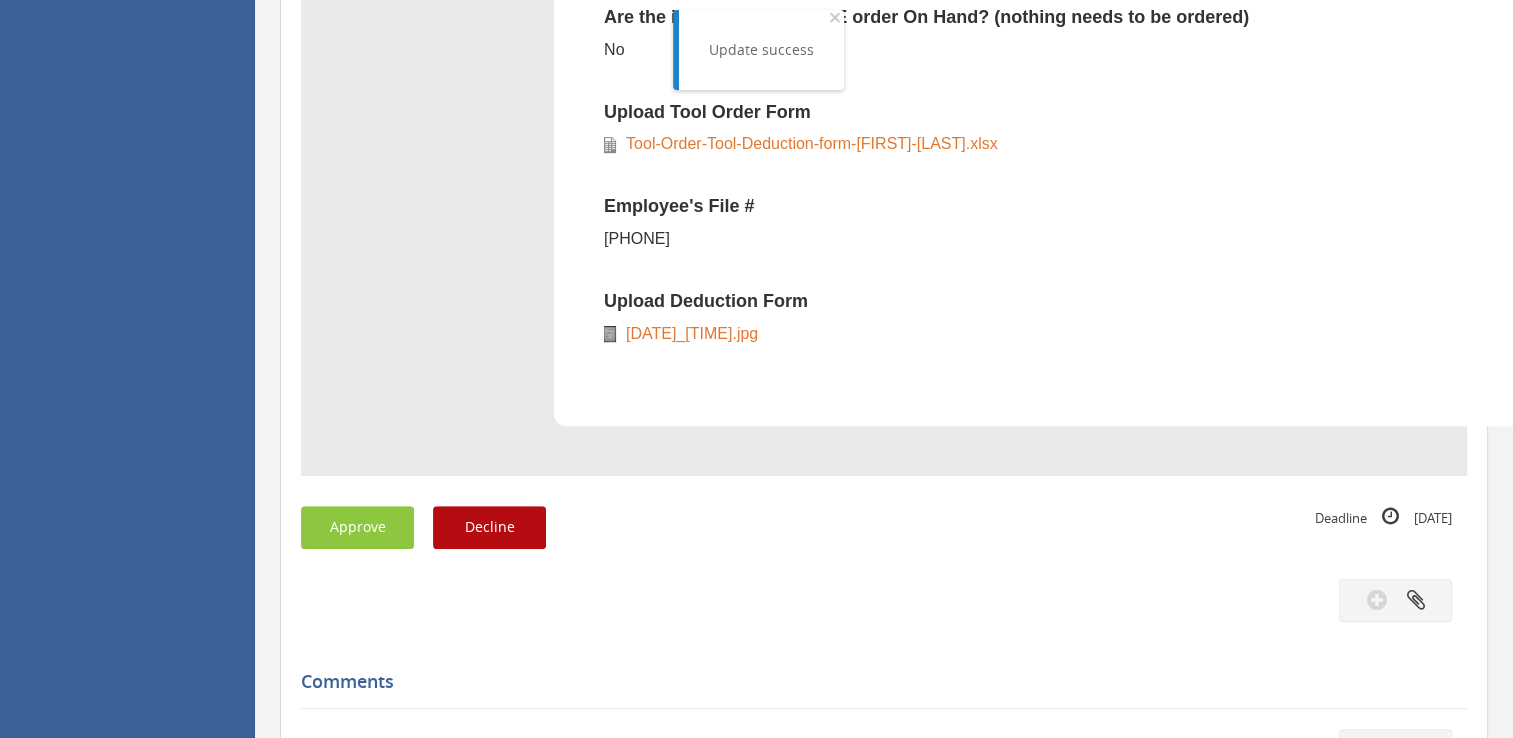 scroll, scrollTop: 1180, scrollLeft: 0, axis: vertical 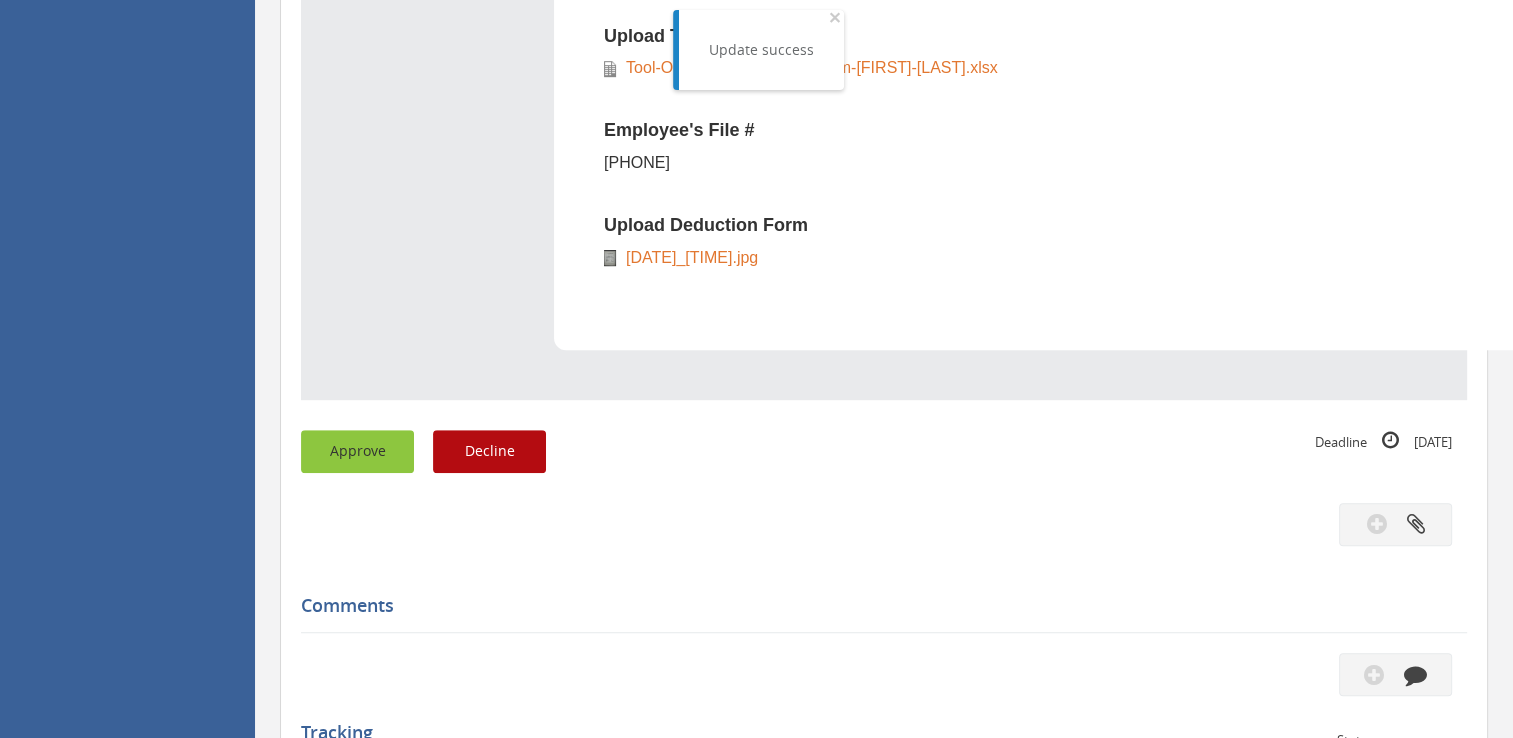 click on "Approve" at bounding box center (357, 451) 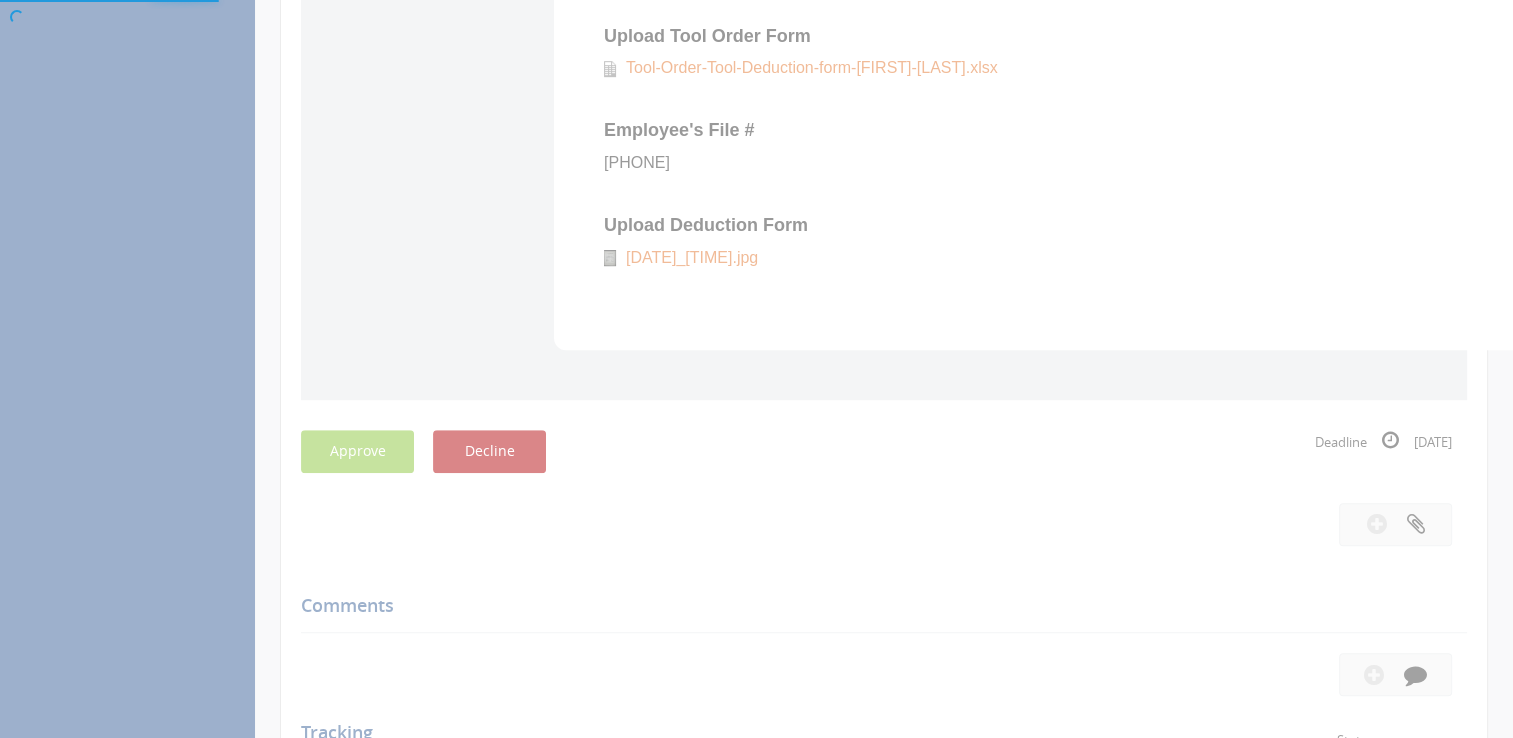 scroll, scrollTop: 80, scrollLeft: 0, axis: vertical 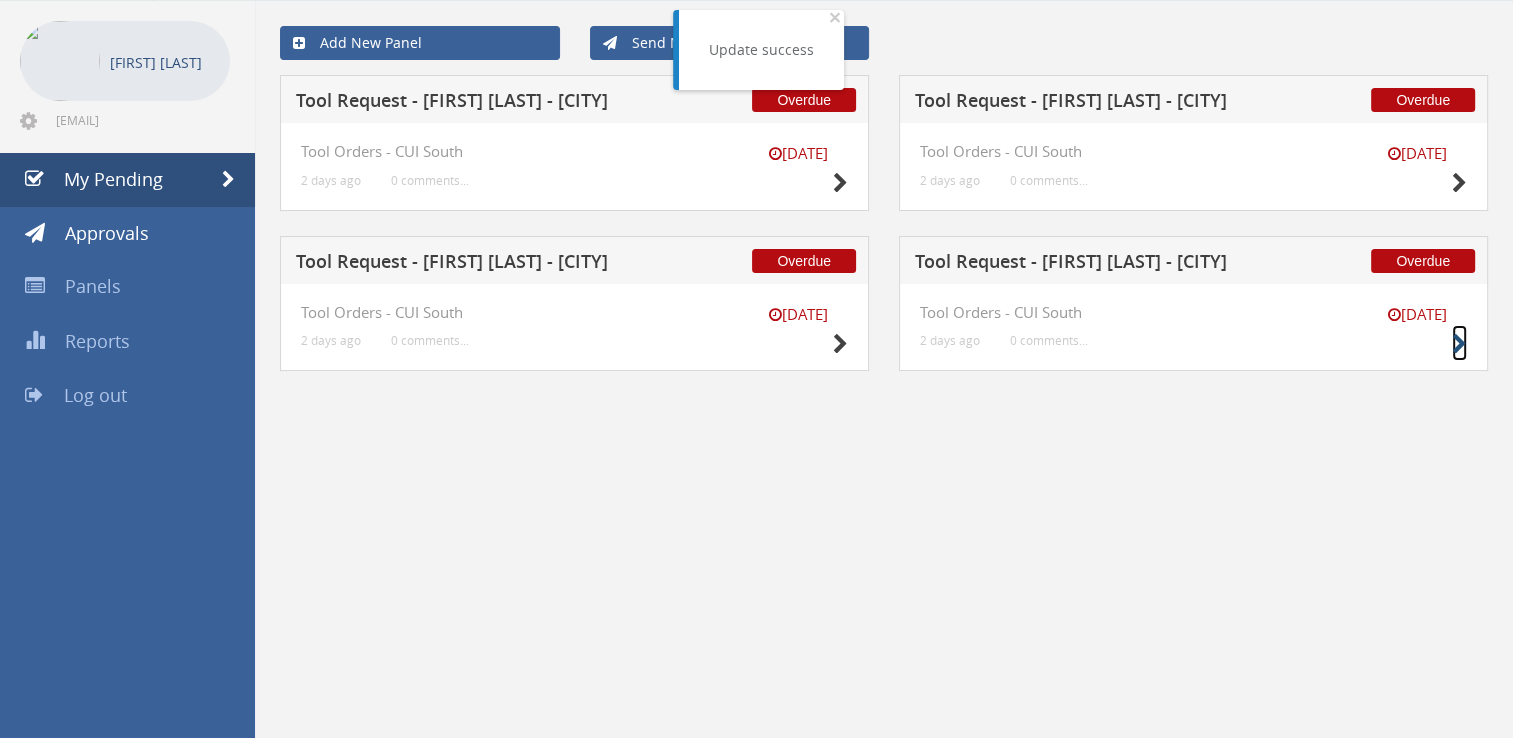 click at bounding box center (1459, 344) 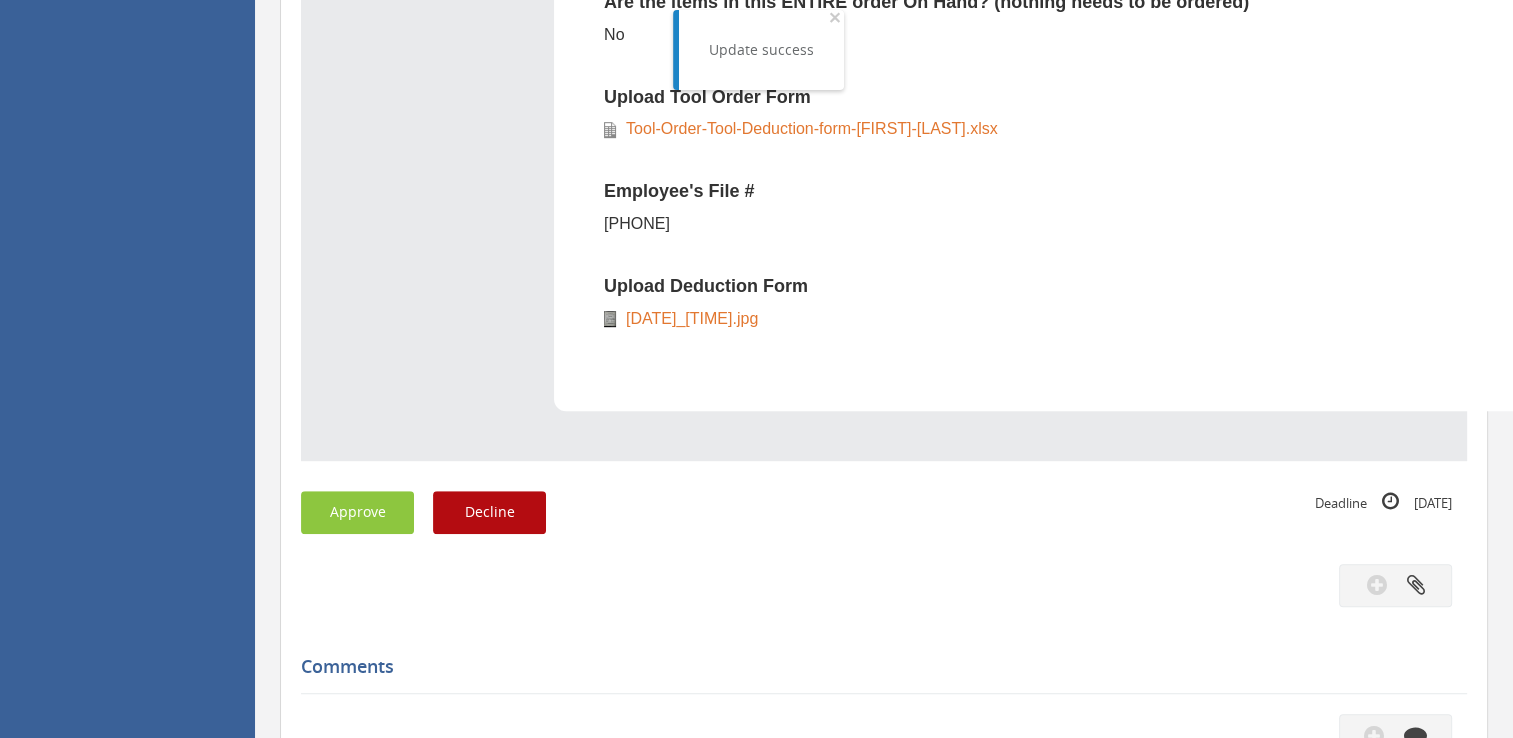 scroll, scrollTop: 1380, scrollLeft: 0, axis: vertical 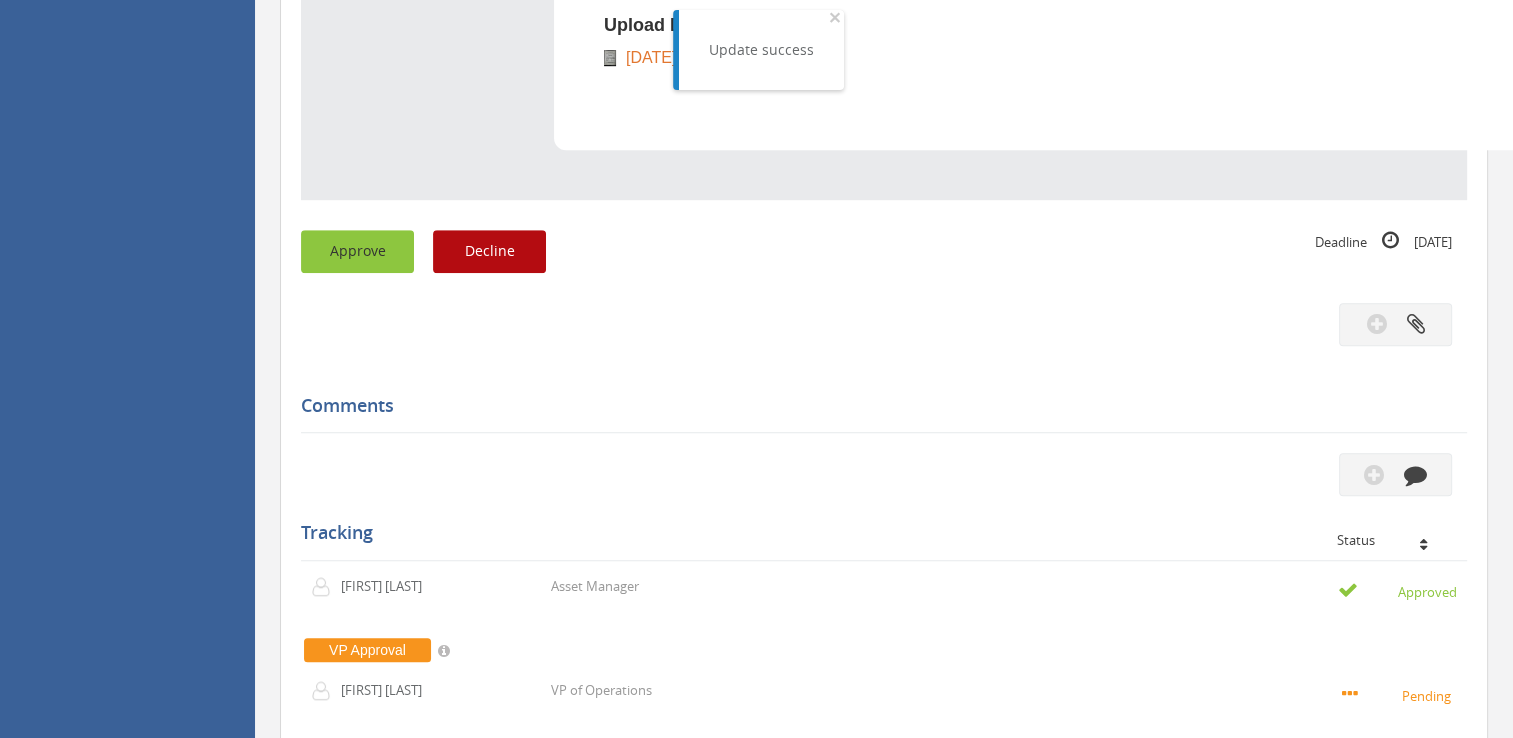click on "Approve" at bounding box center [357, 251] 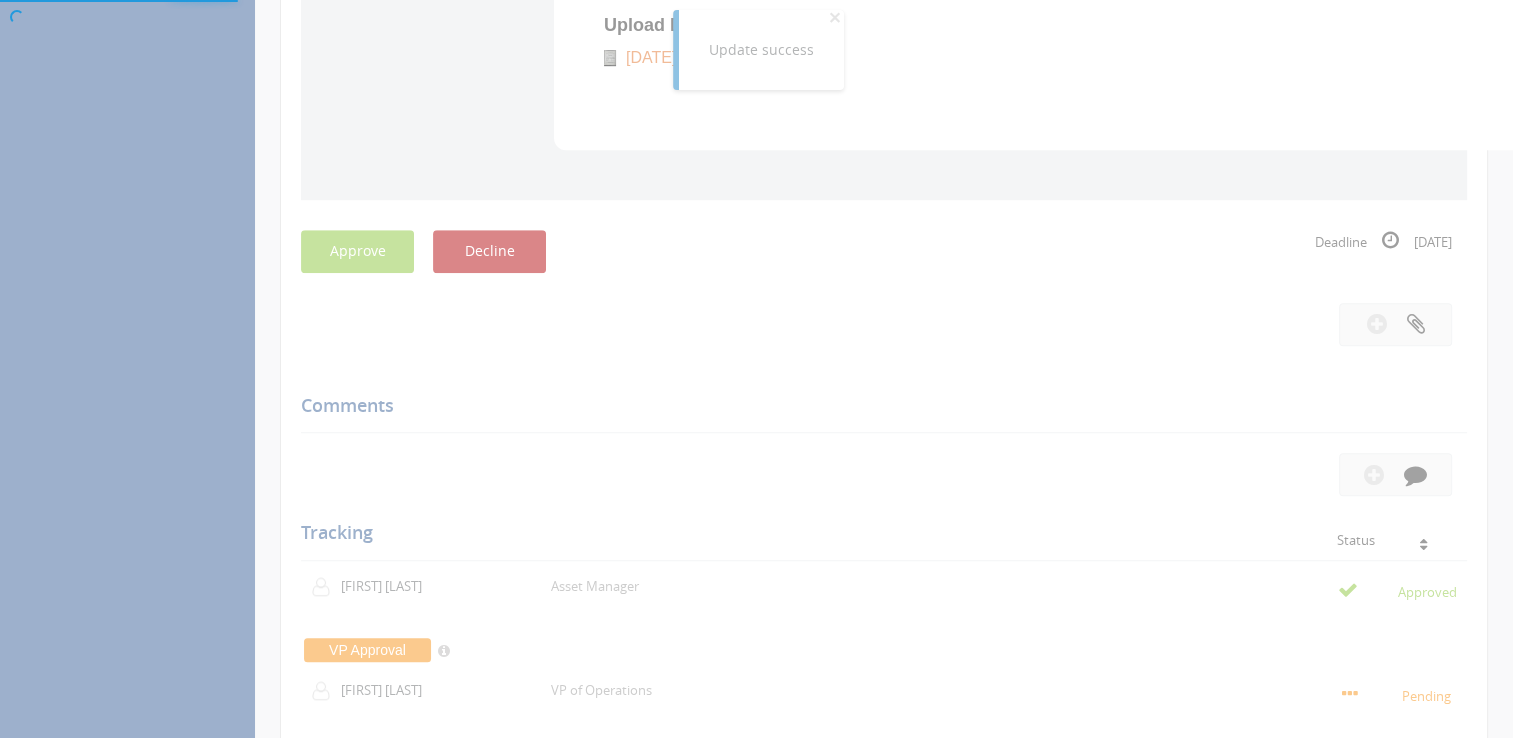 scroll, scrollTop: 80, scrollLeft: 0, axis: vertical 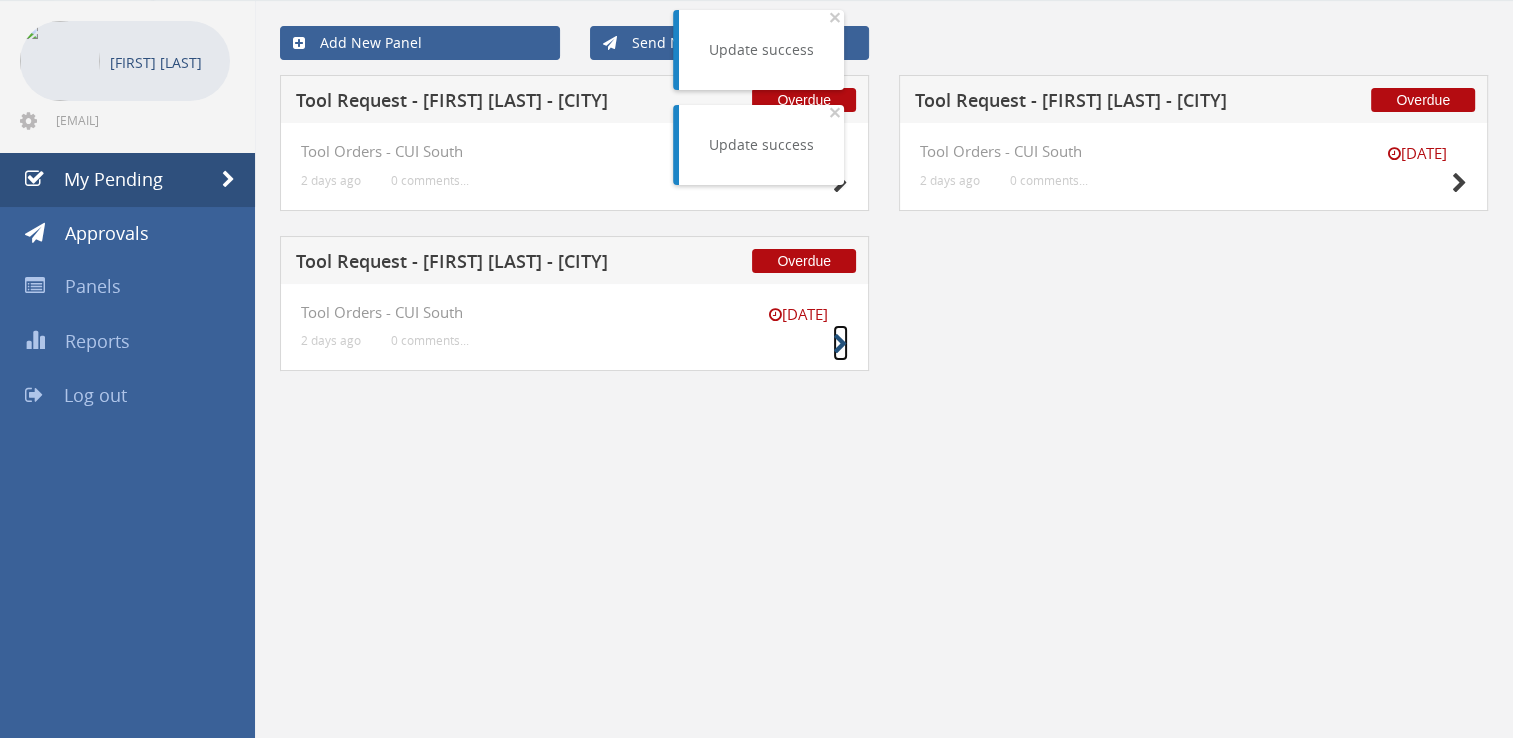click at bounding box center (840, 344) 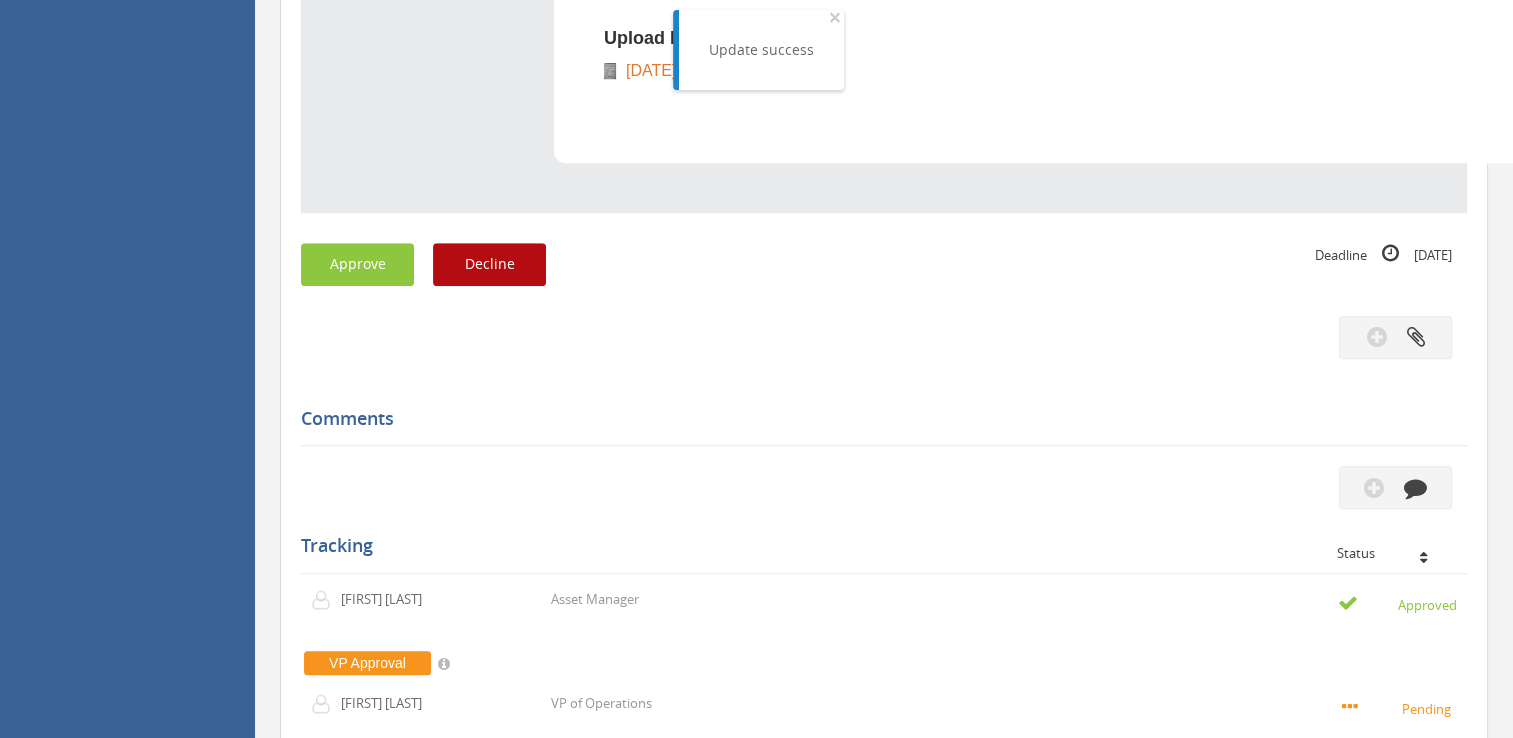 scroll, scrollTop: 1380, scrollLeft: 0, axis: vertical 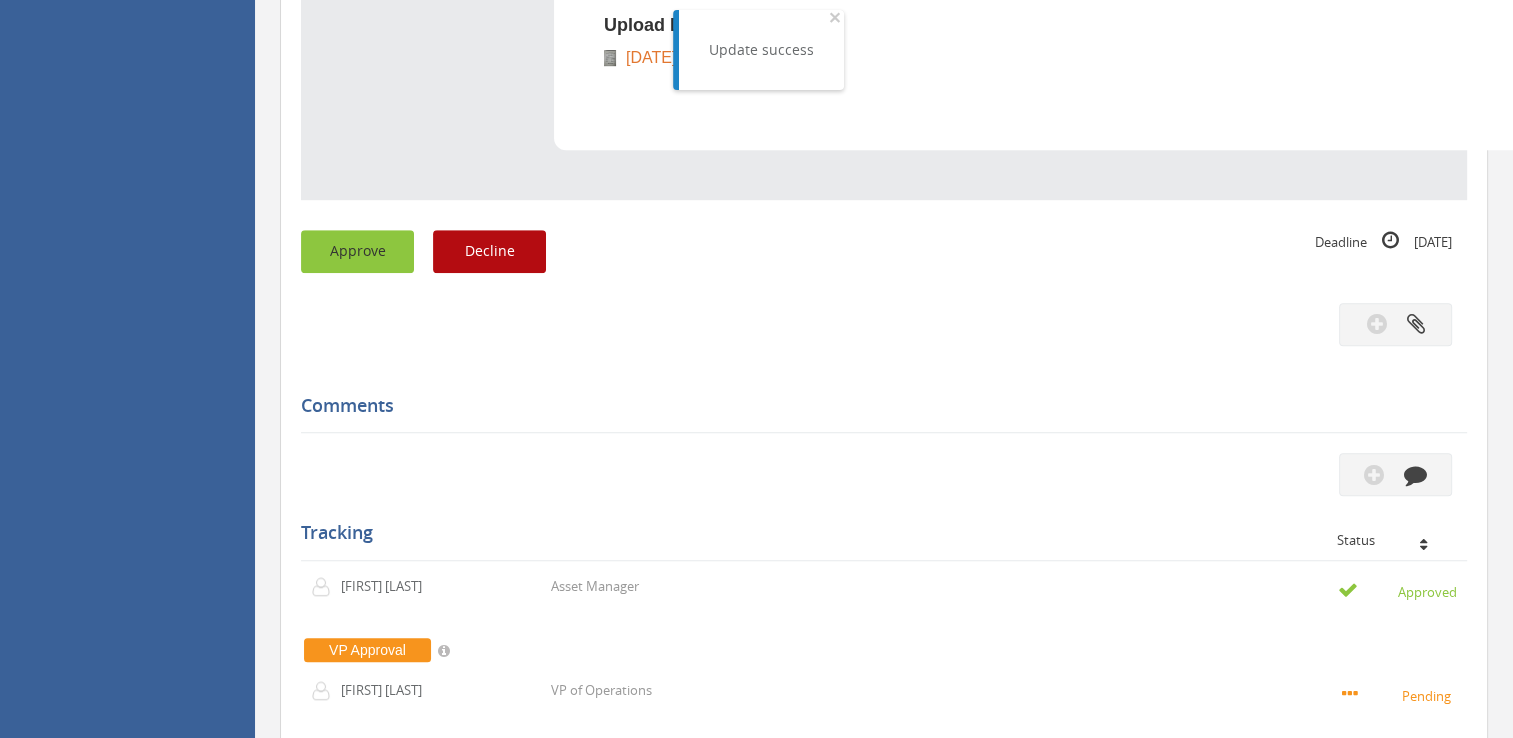click on "Approve" at bounding box center [357, 251] 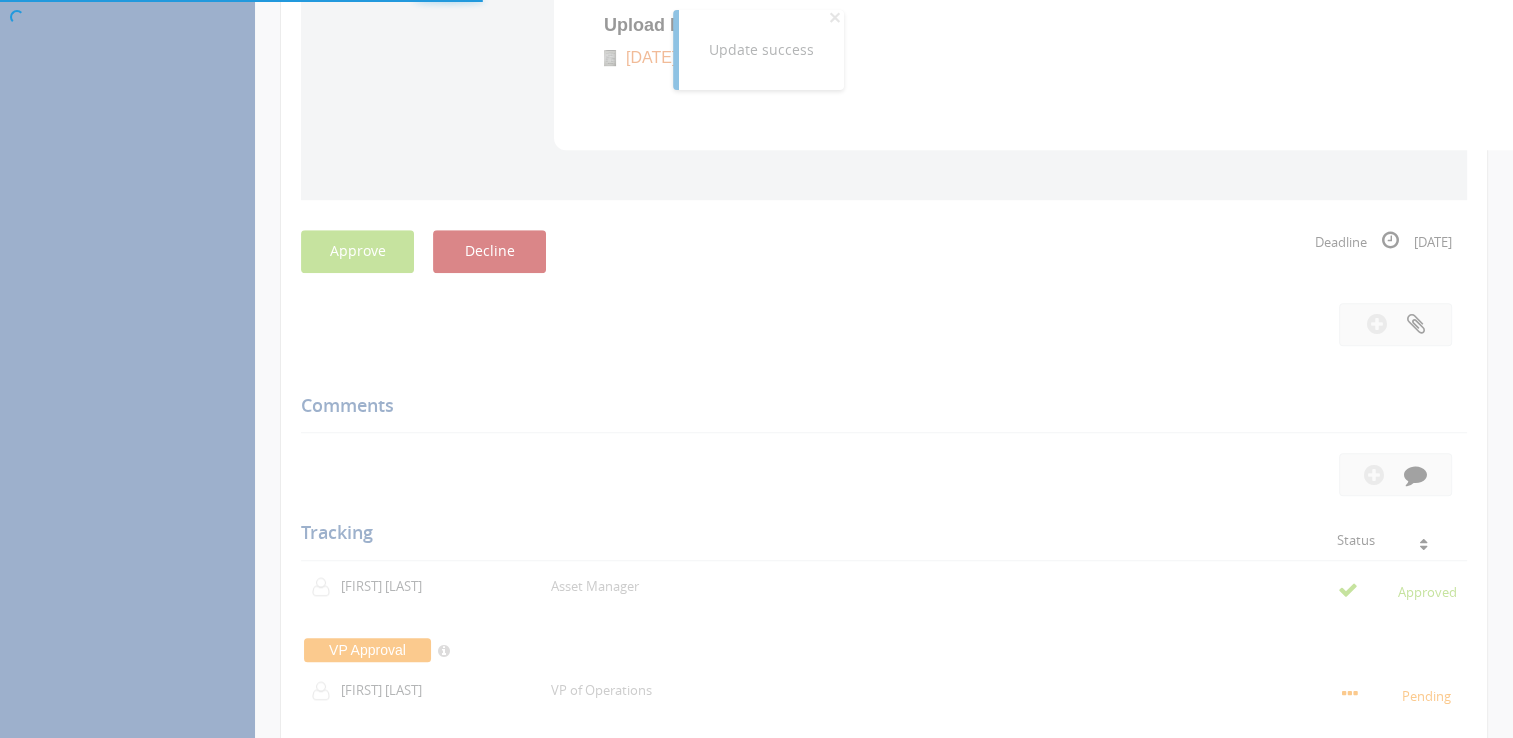 scroll, scrollTop: 80, scrollLeft: 0, axis: vertical 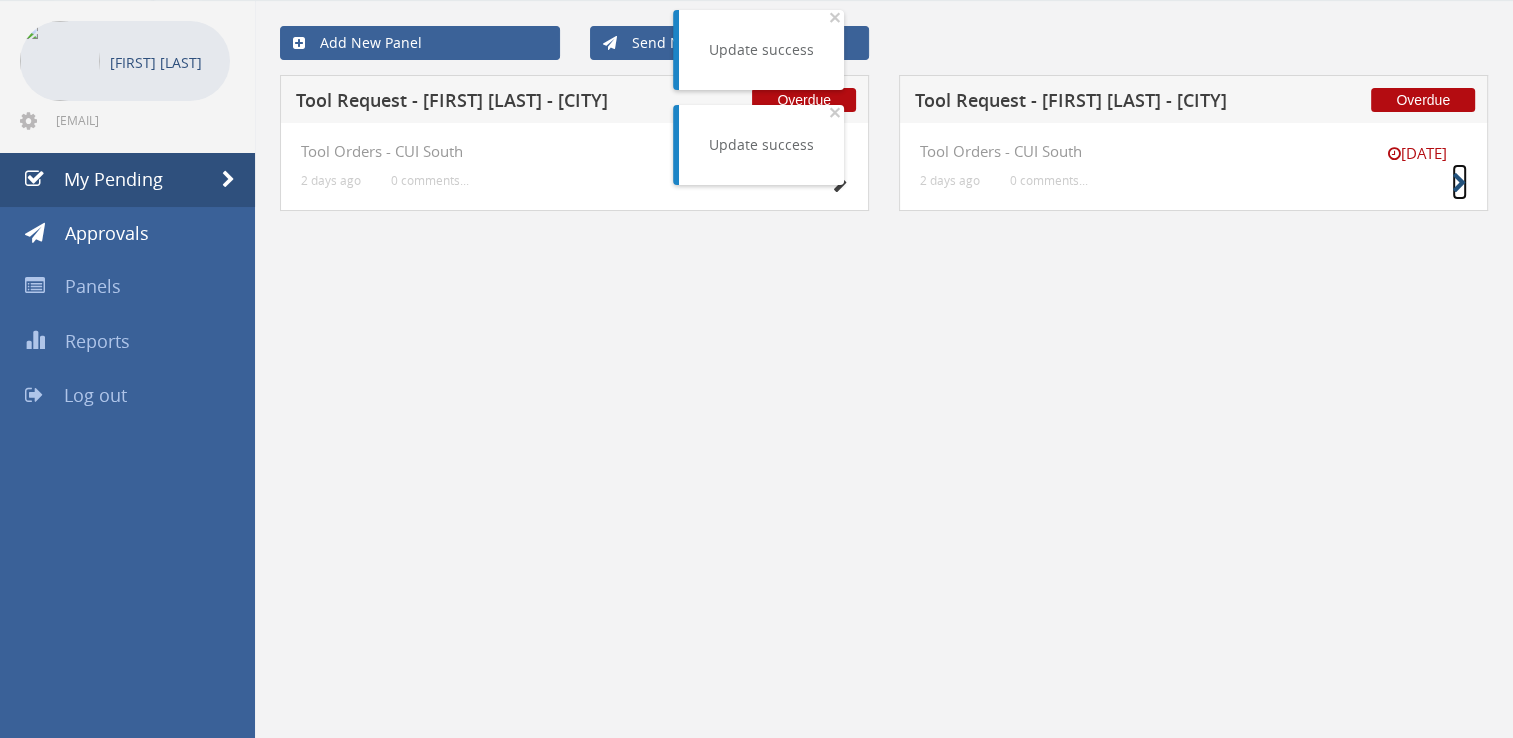click at bounding box center [1459, 183] 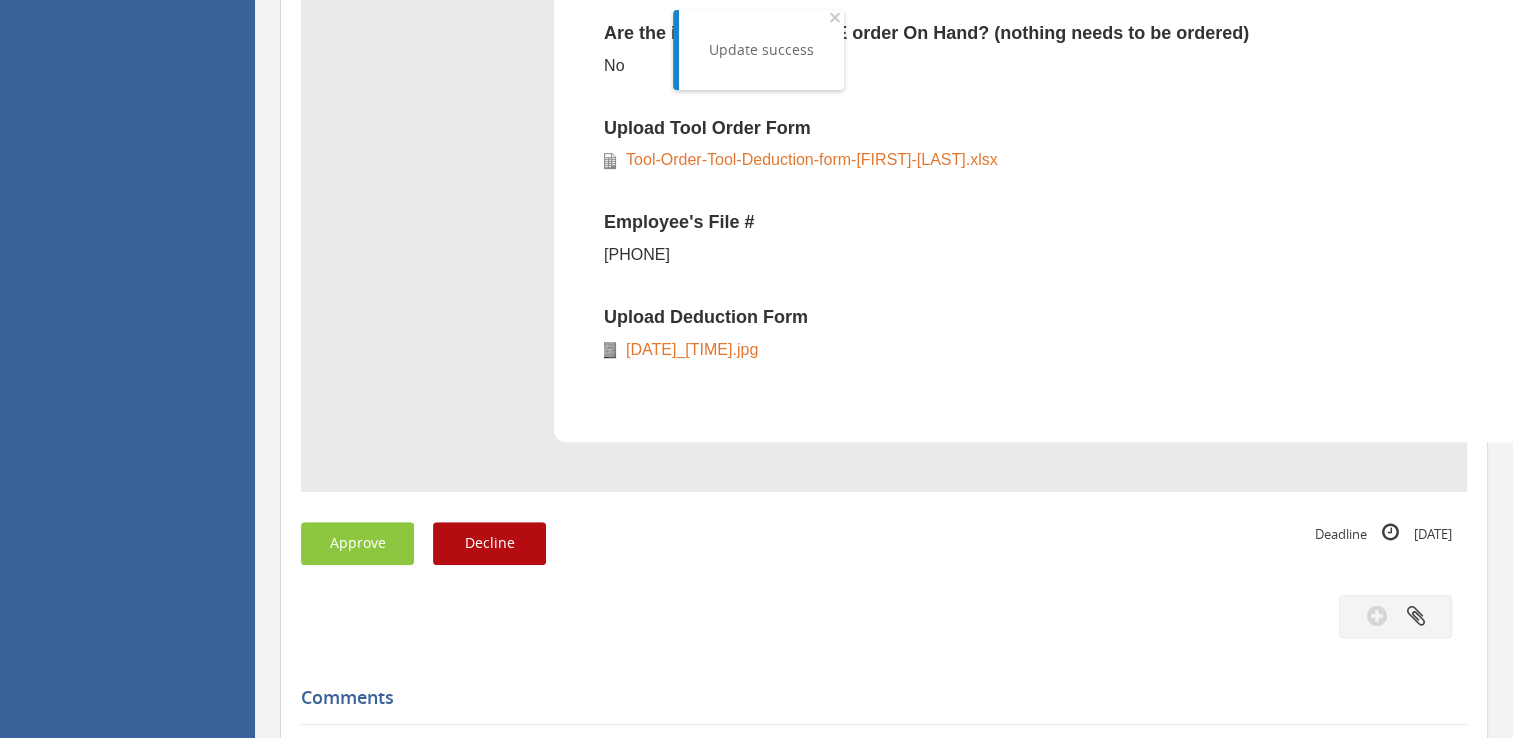 scroll, scrollTop: 1180, scrollLeft: 0, axis: vertical 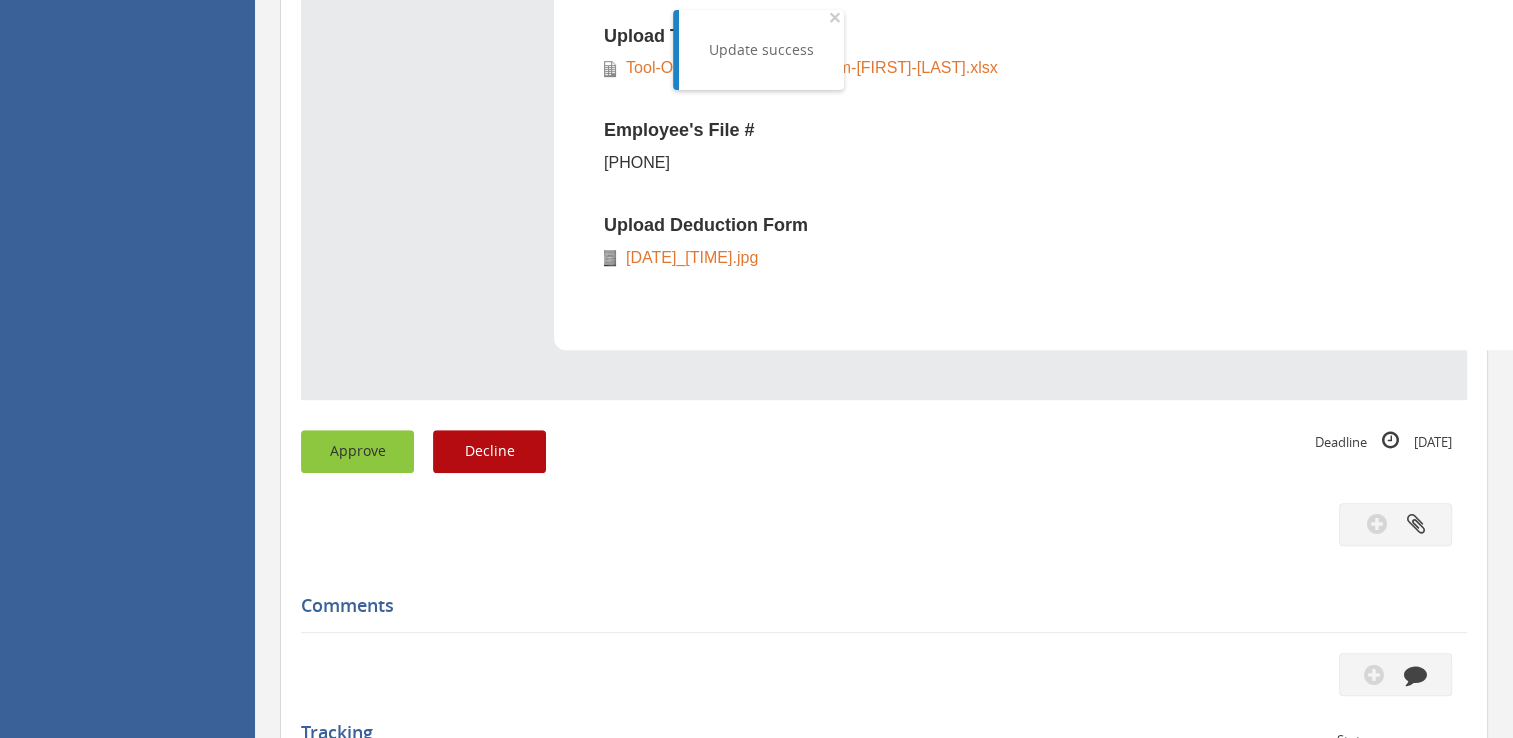 click on "Approve" at bounding box center (357, 451) 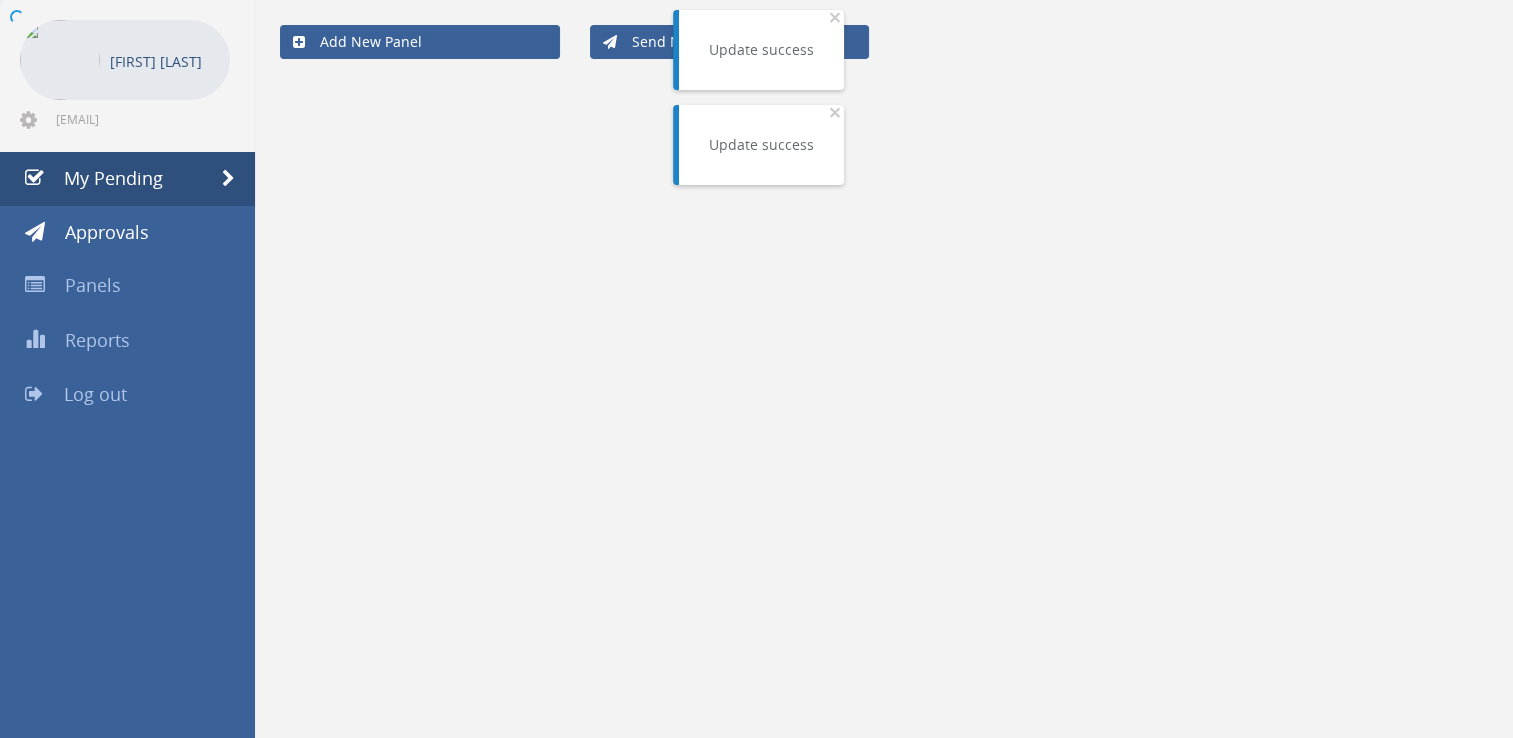 scroll, scrollTop: 80, scrollLeft: 0, axis: vertical 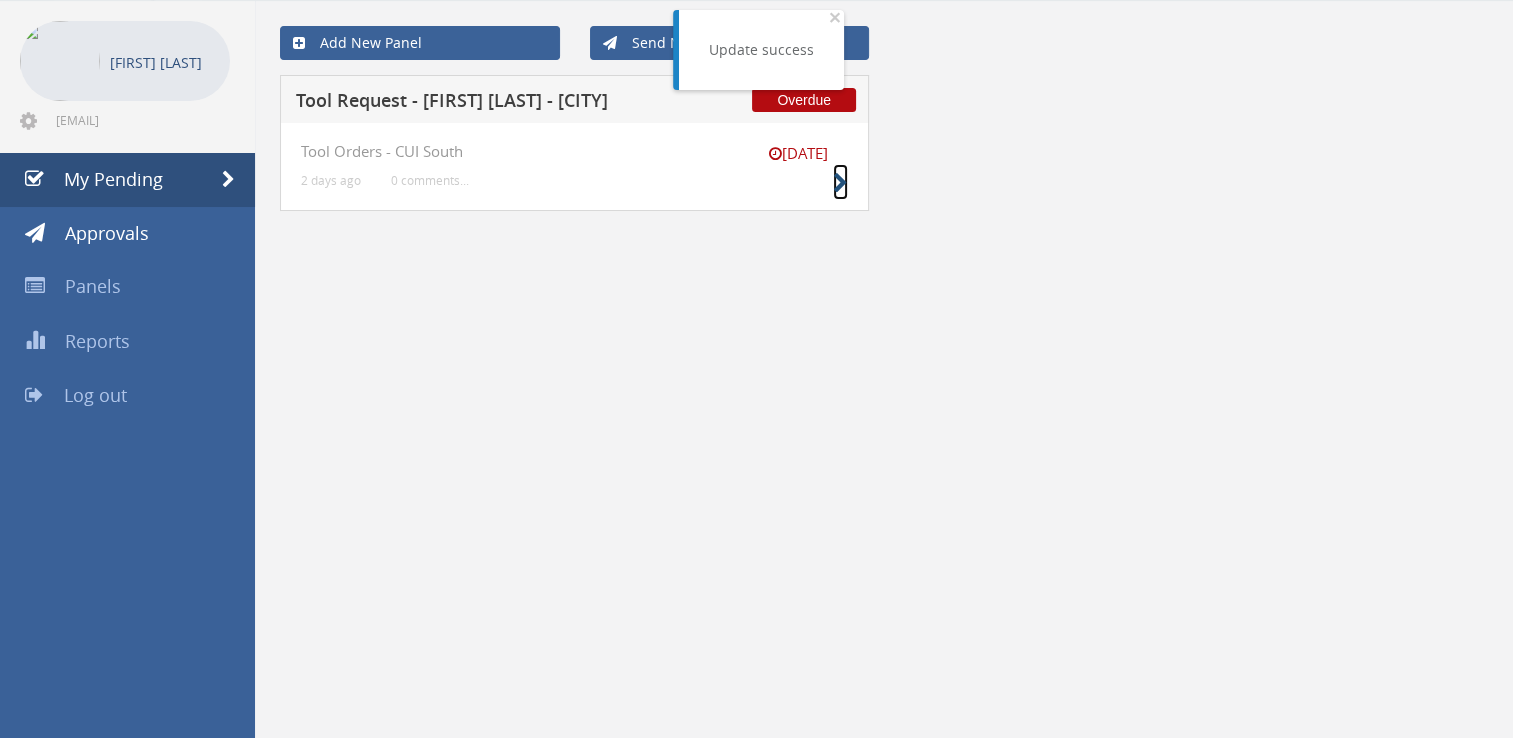 click at bounding box center [840, 183] 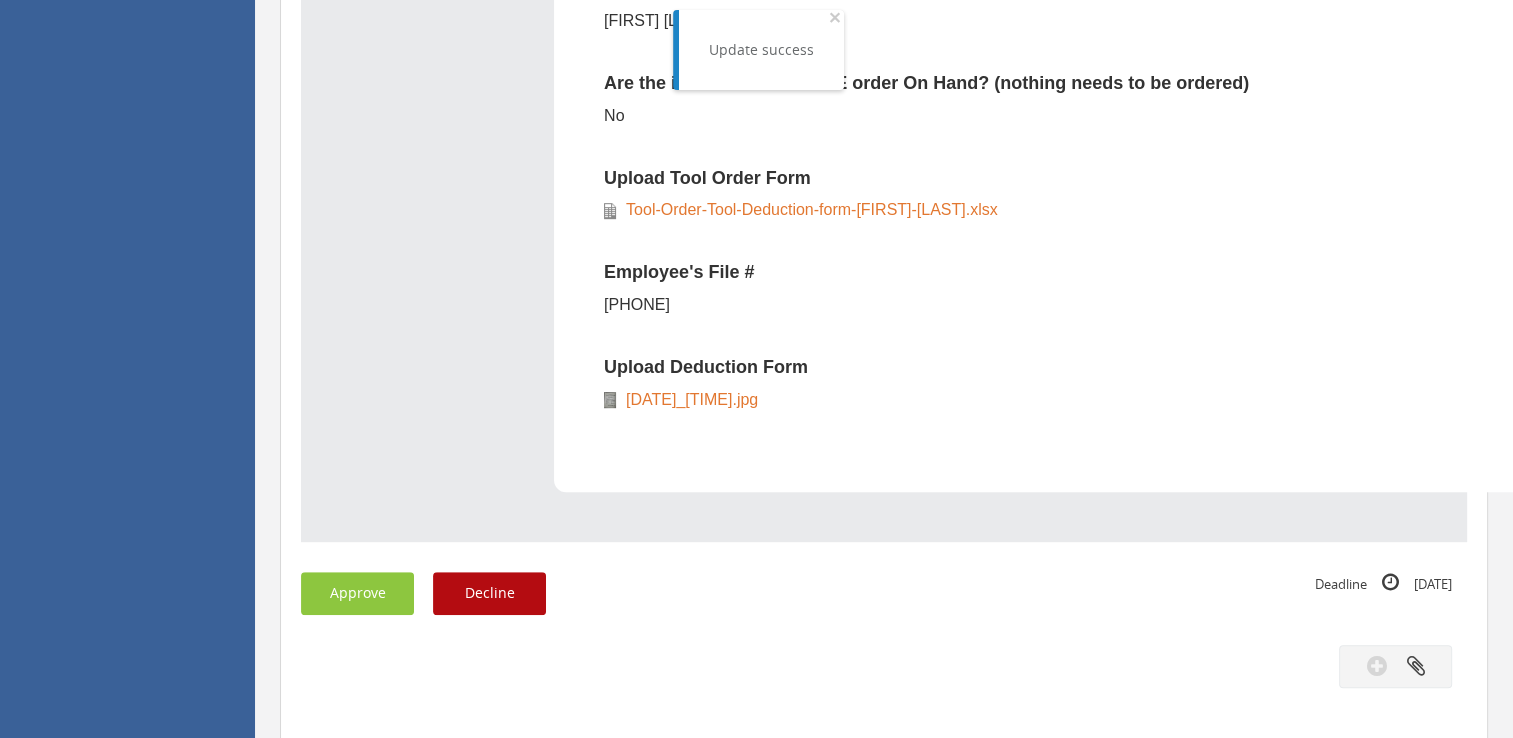 scroll, scrollTop: 1380, scrollLeft: 0, axis: vertical 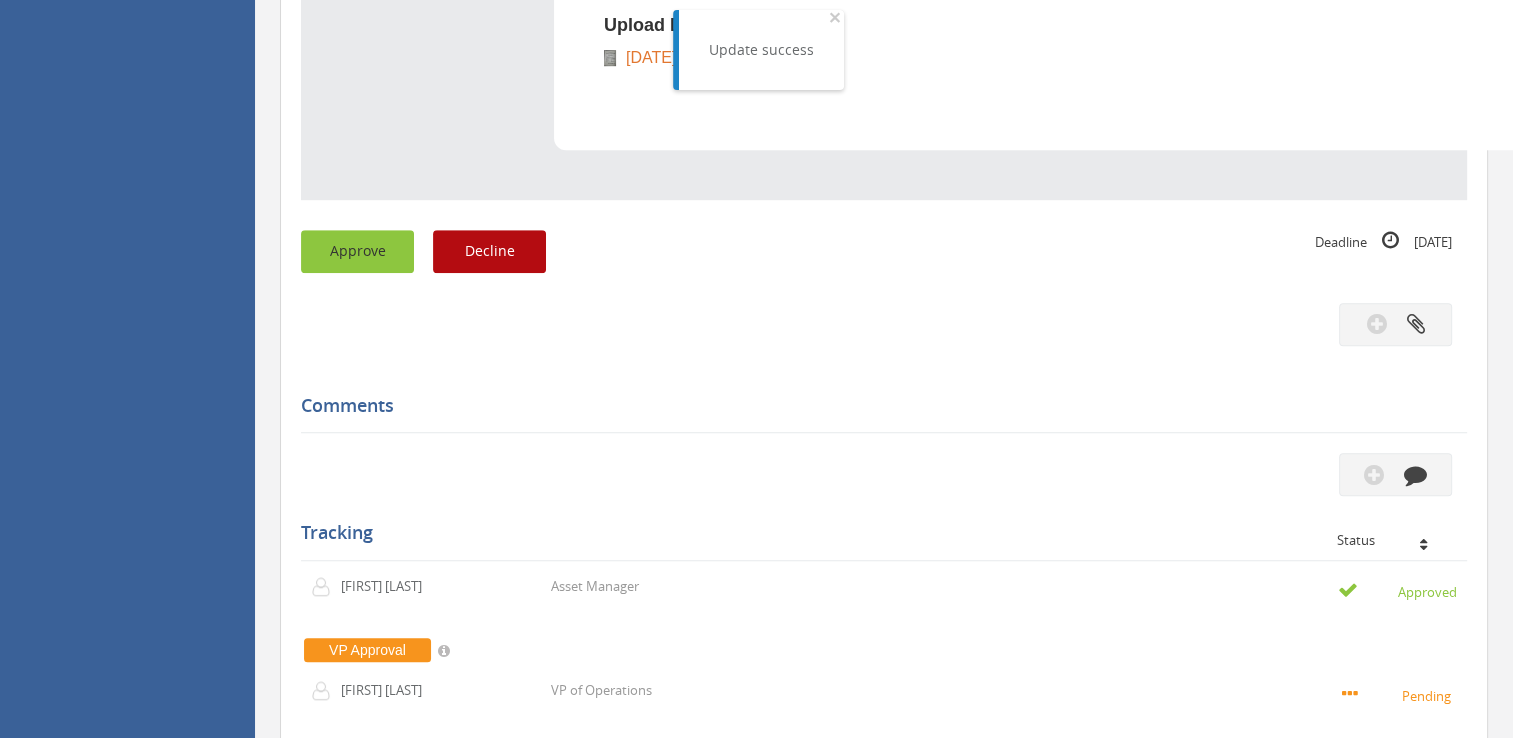 click on "Approve" at bounding box center (357, 251) 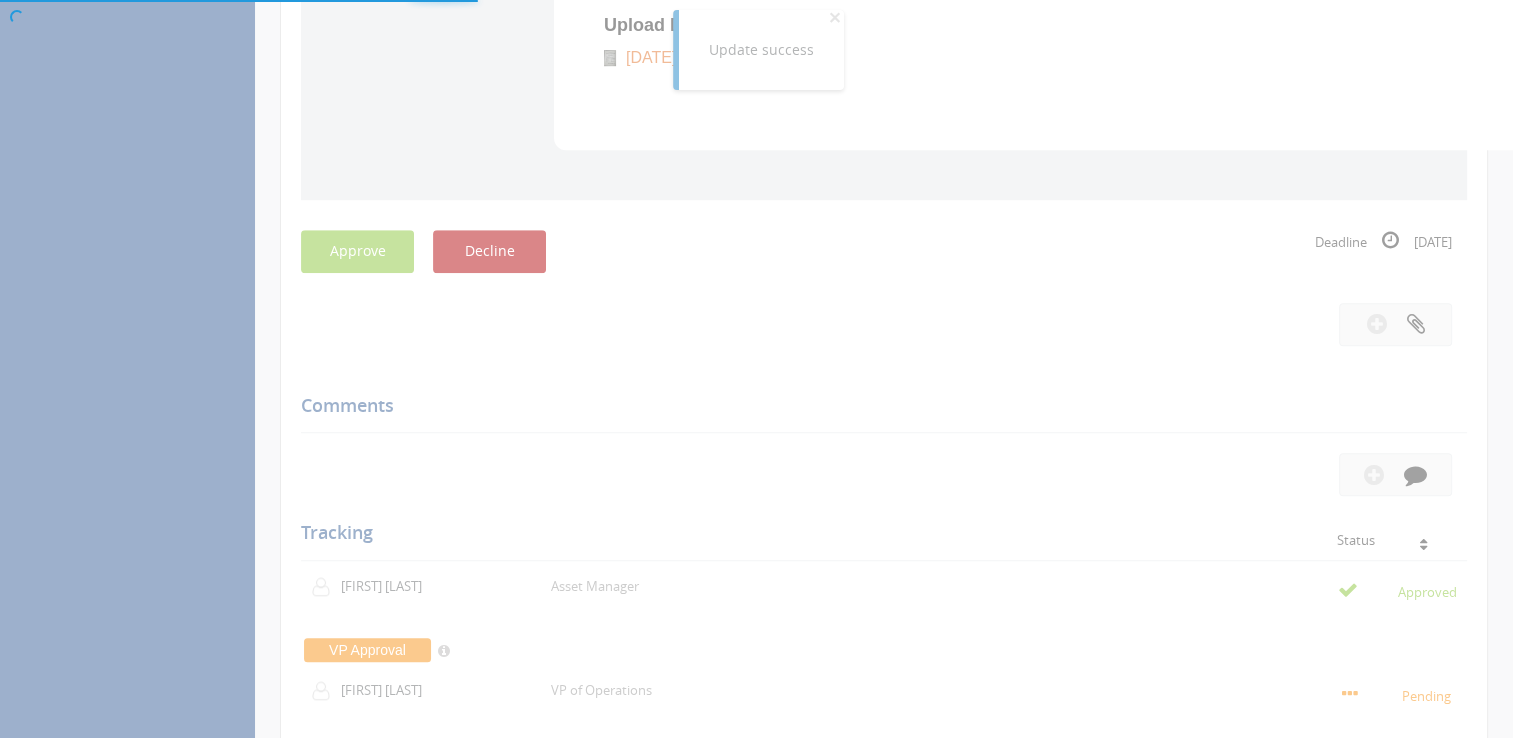 scroll, scrollTop: 80, scrollLeft: 0, axis: vertical 